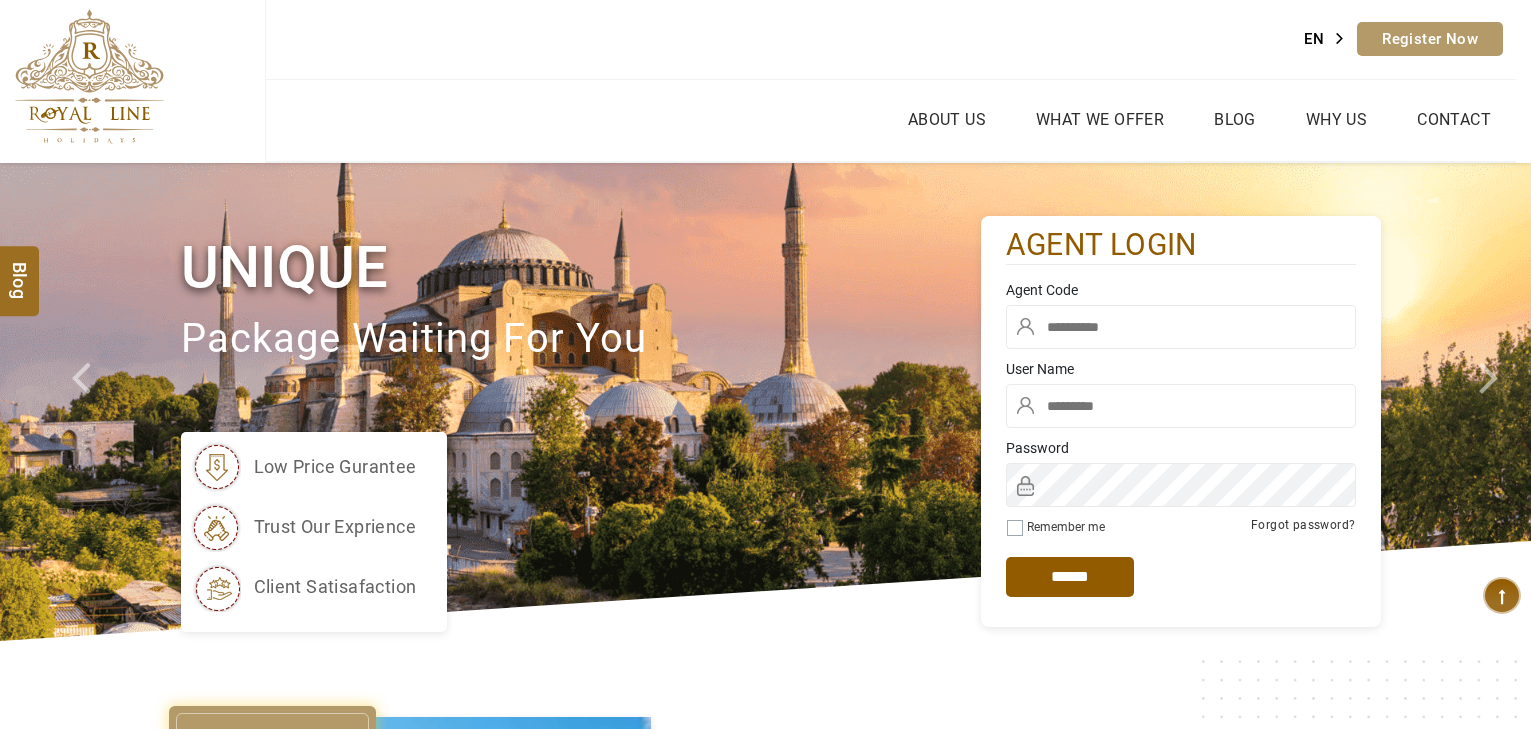 scroll, scrollTop: 0, scrollLeft: 0, axis: both 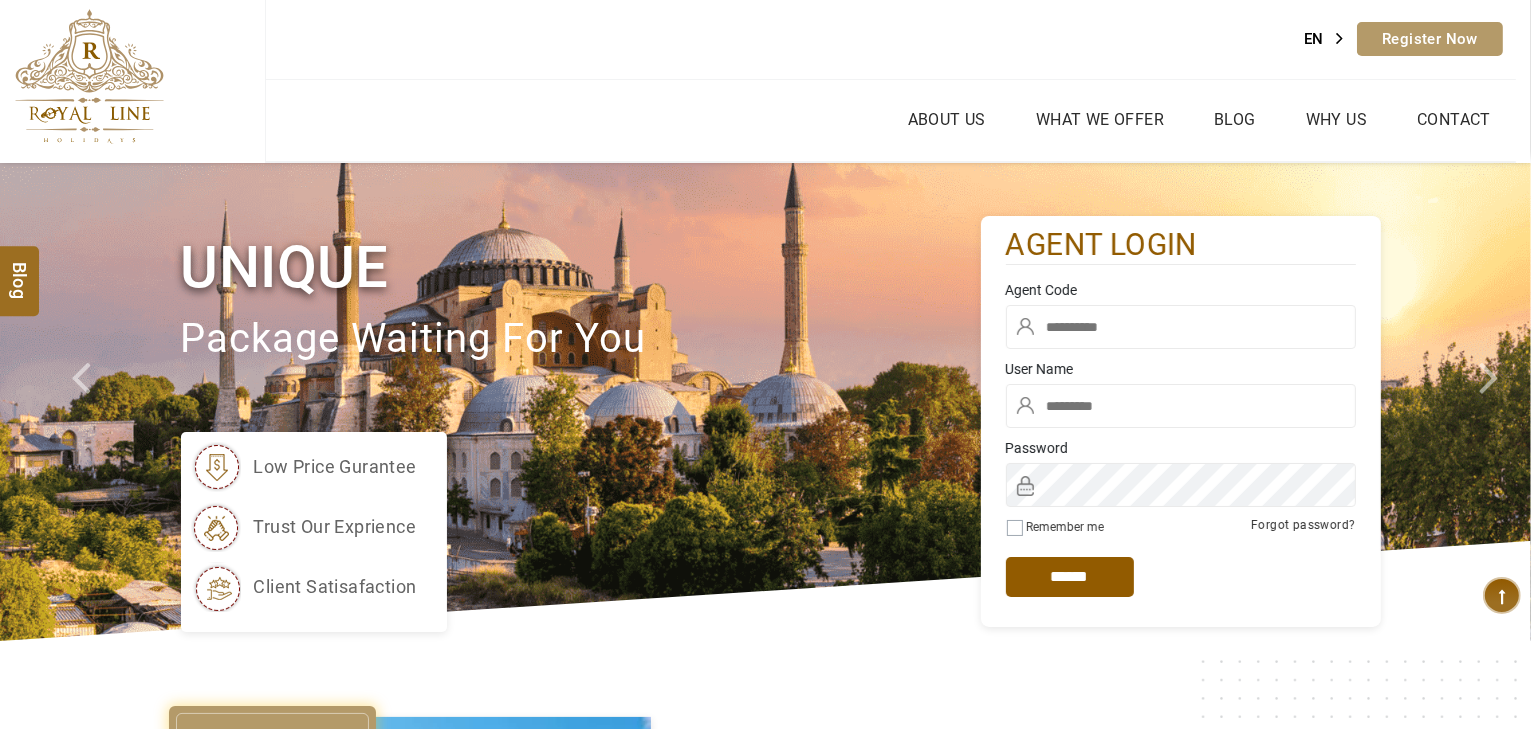 type on "*****" 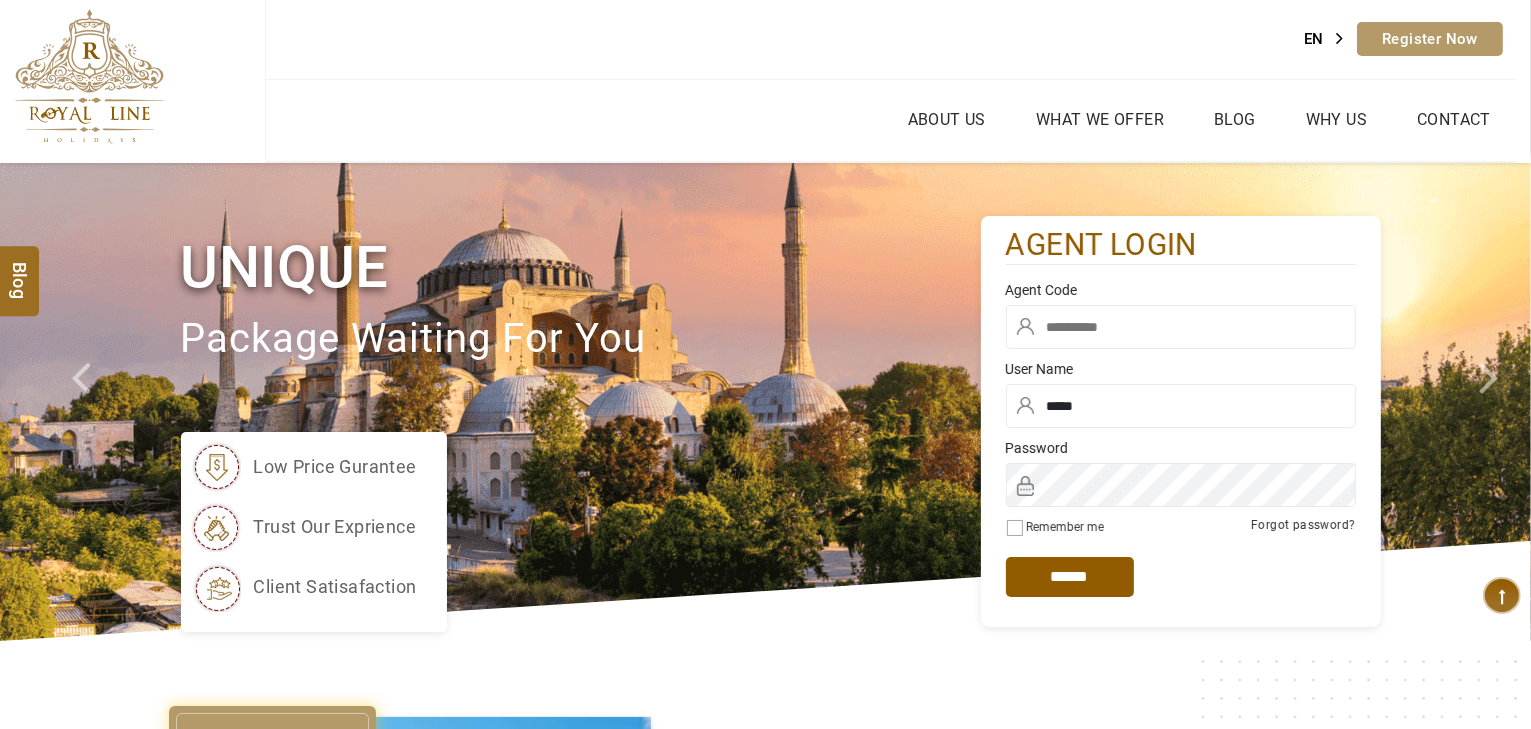 drag, startPoint x: 1160, startPoint y: 351, endPoint x: 1173, endPoint y: 332, distance: 23.021729 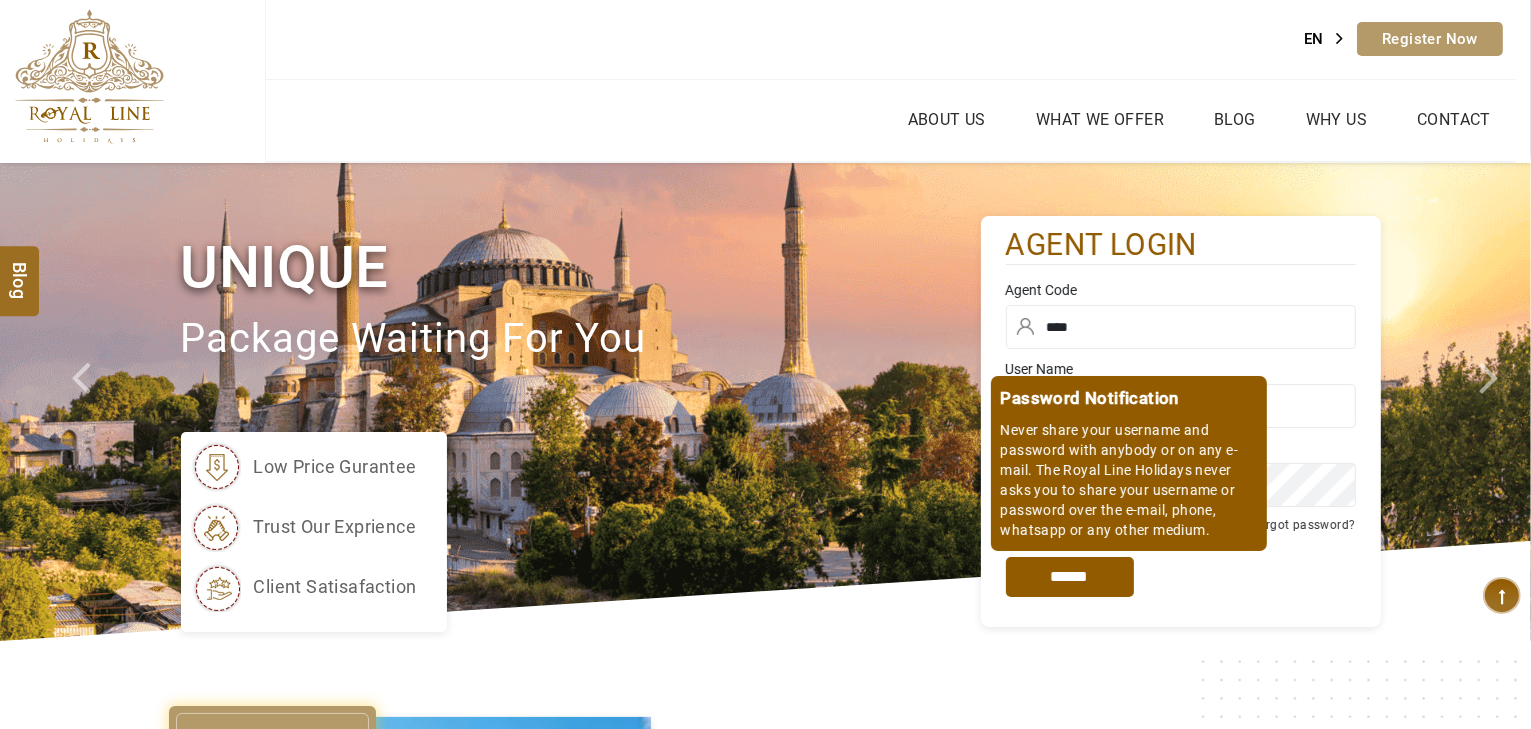 type on "****" 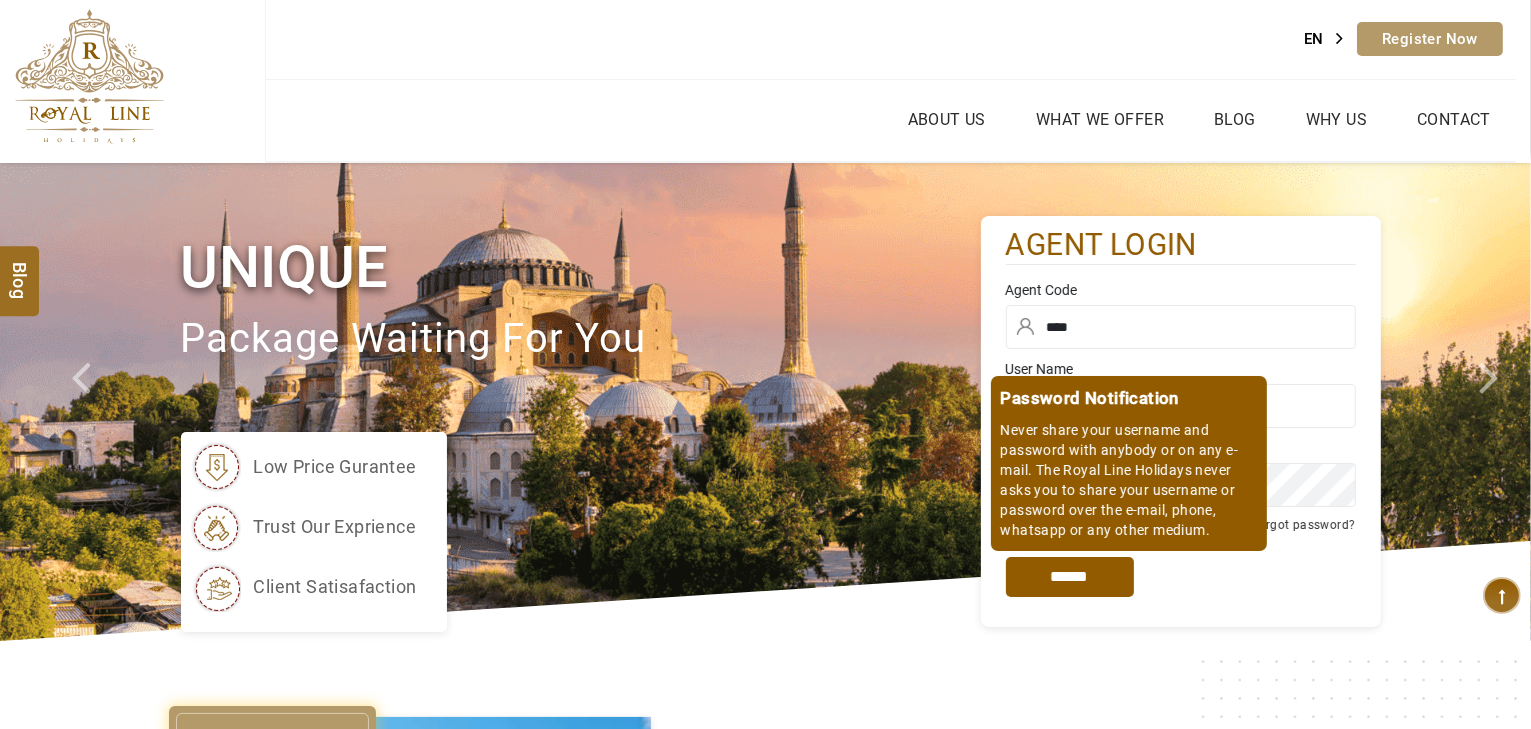 click on "*****" at bounding box center [1070, 577] 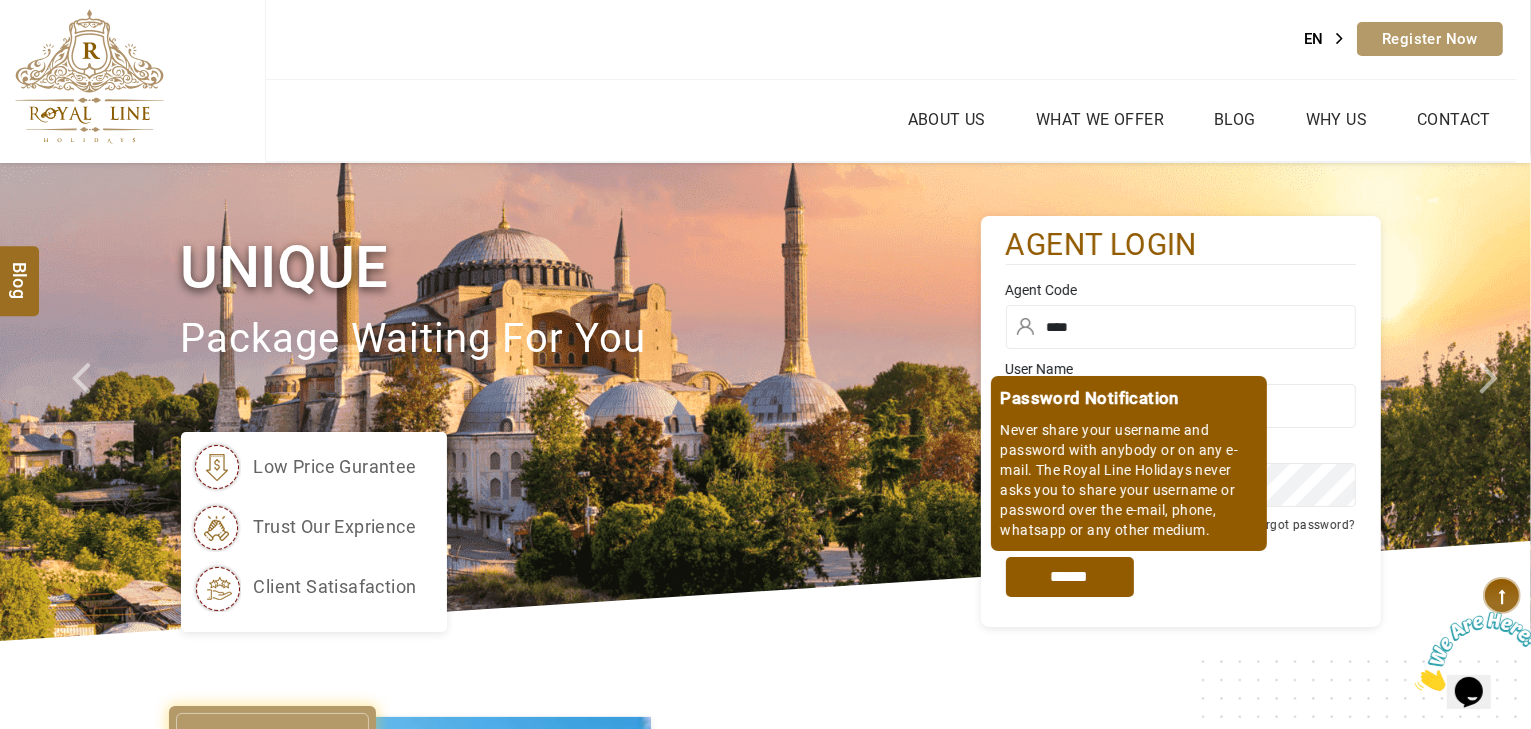 scroll, scrollTop: 0, scrollLeft: 0, axis: both 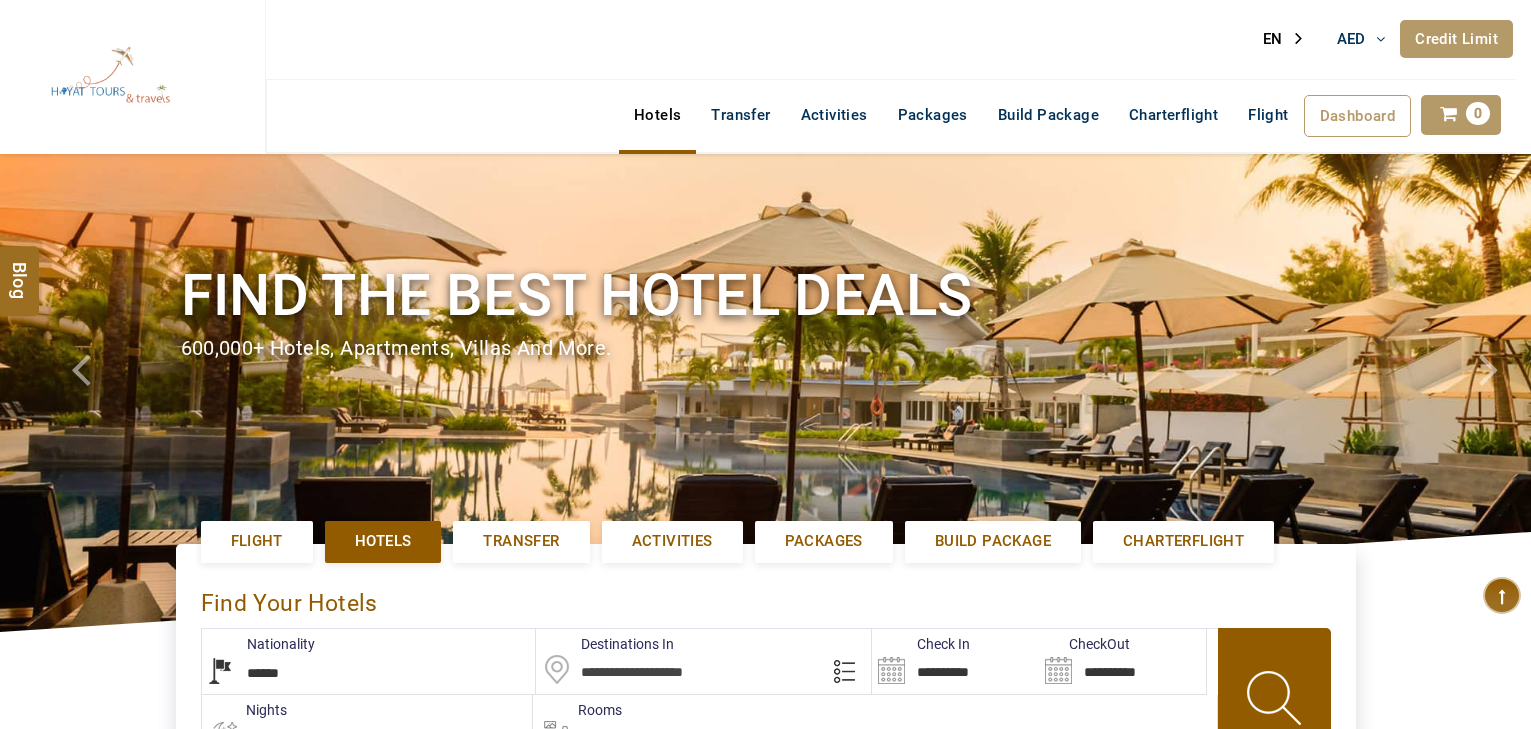 select on "******" 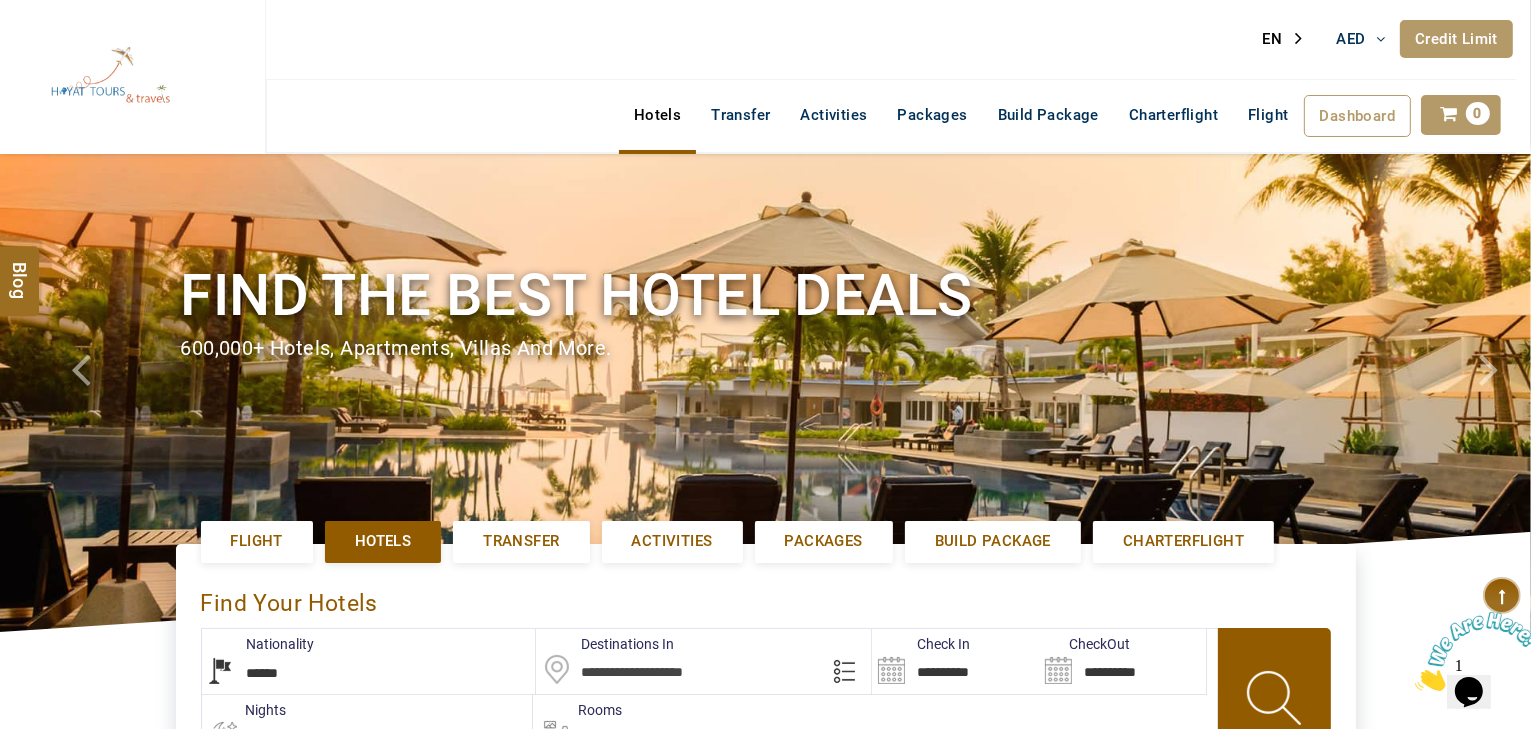 scroll, scrollTop: 0, scrollLeft: 0, axis: both 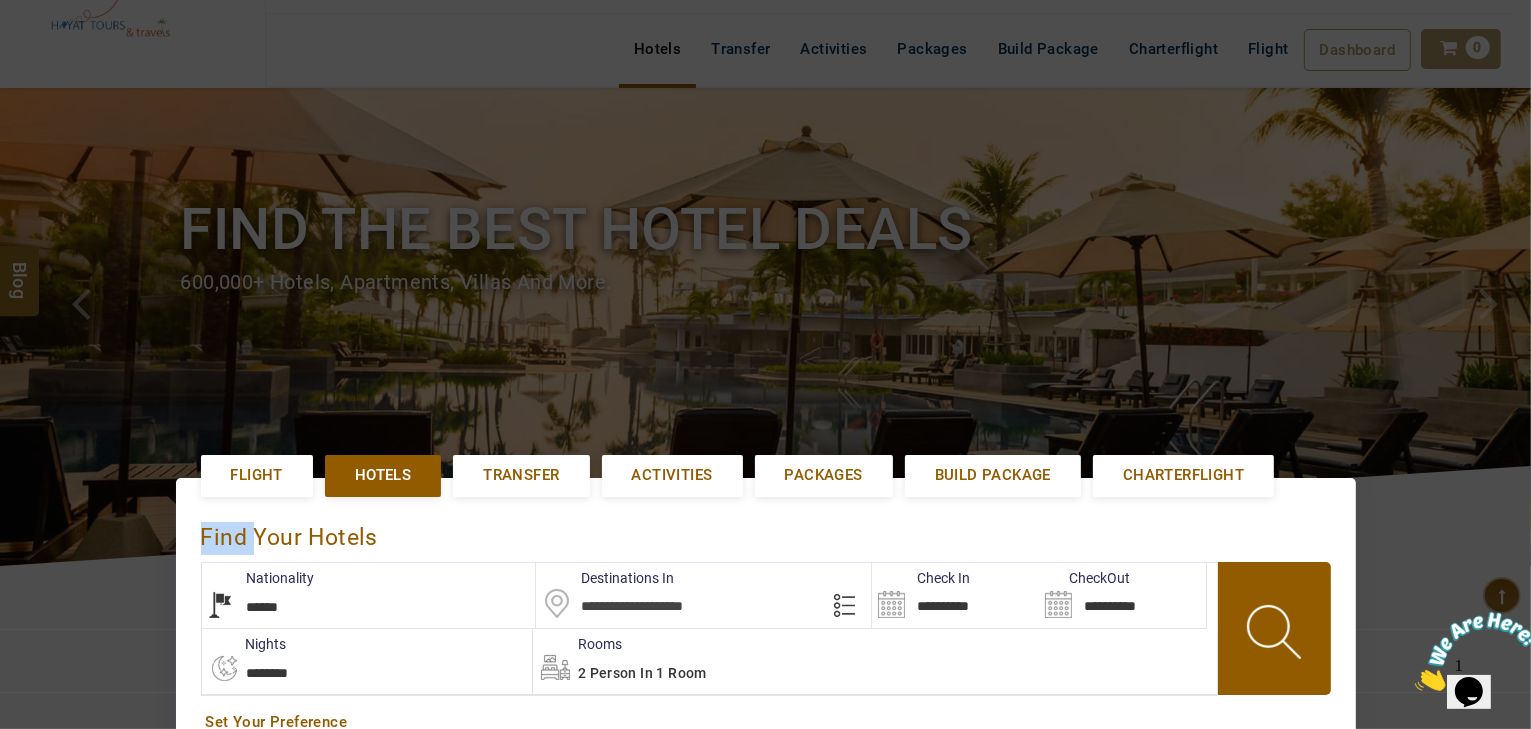 click on "**********" at bounding box center (766, 615) 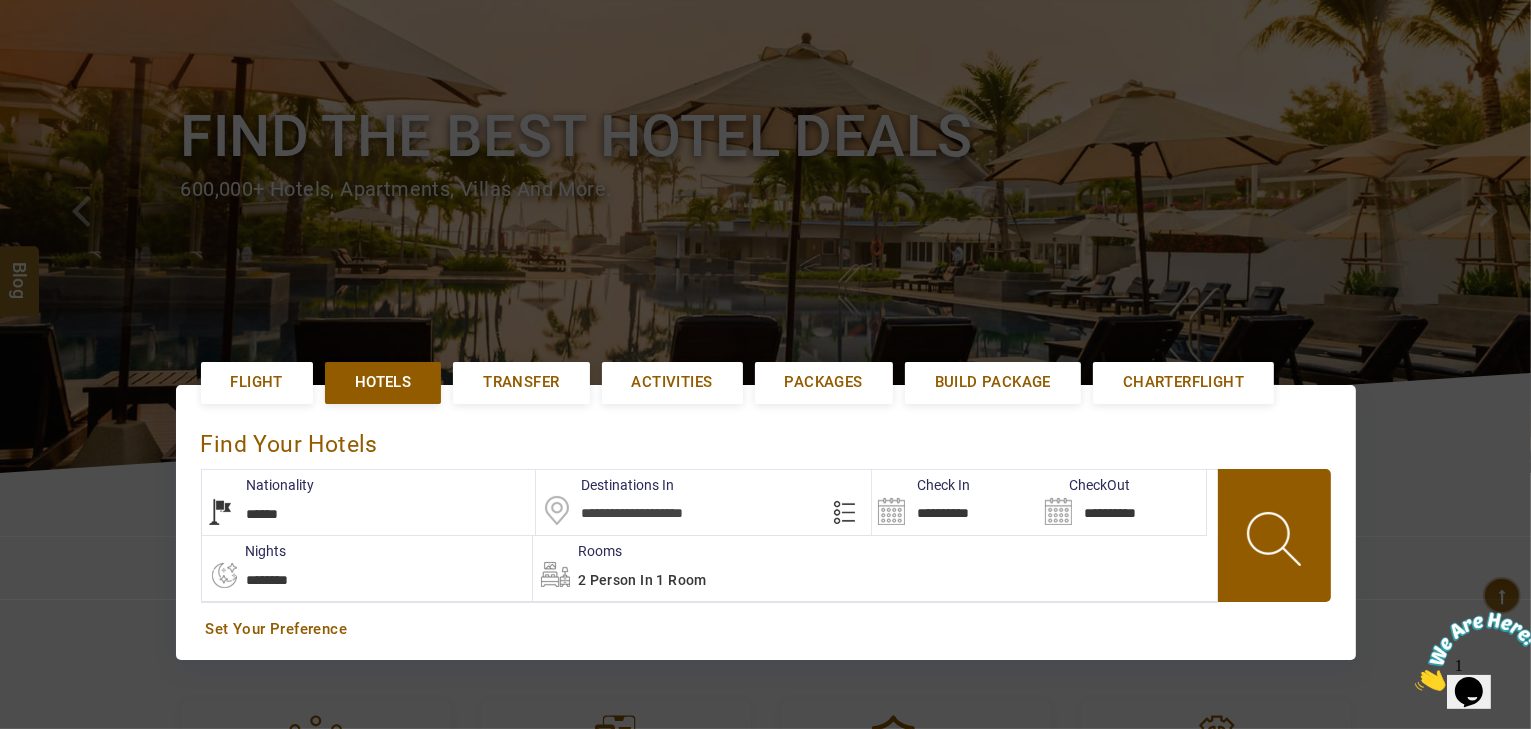 click on "**********" at bounding box center (1122, 502) 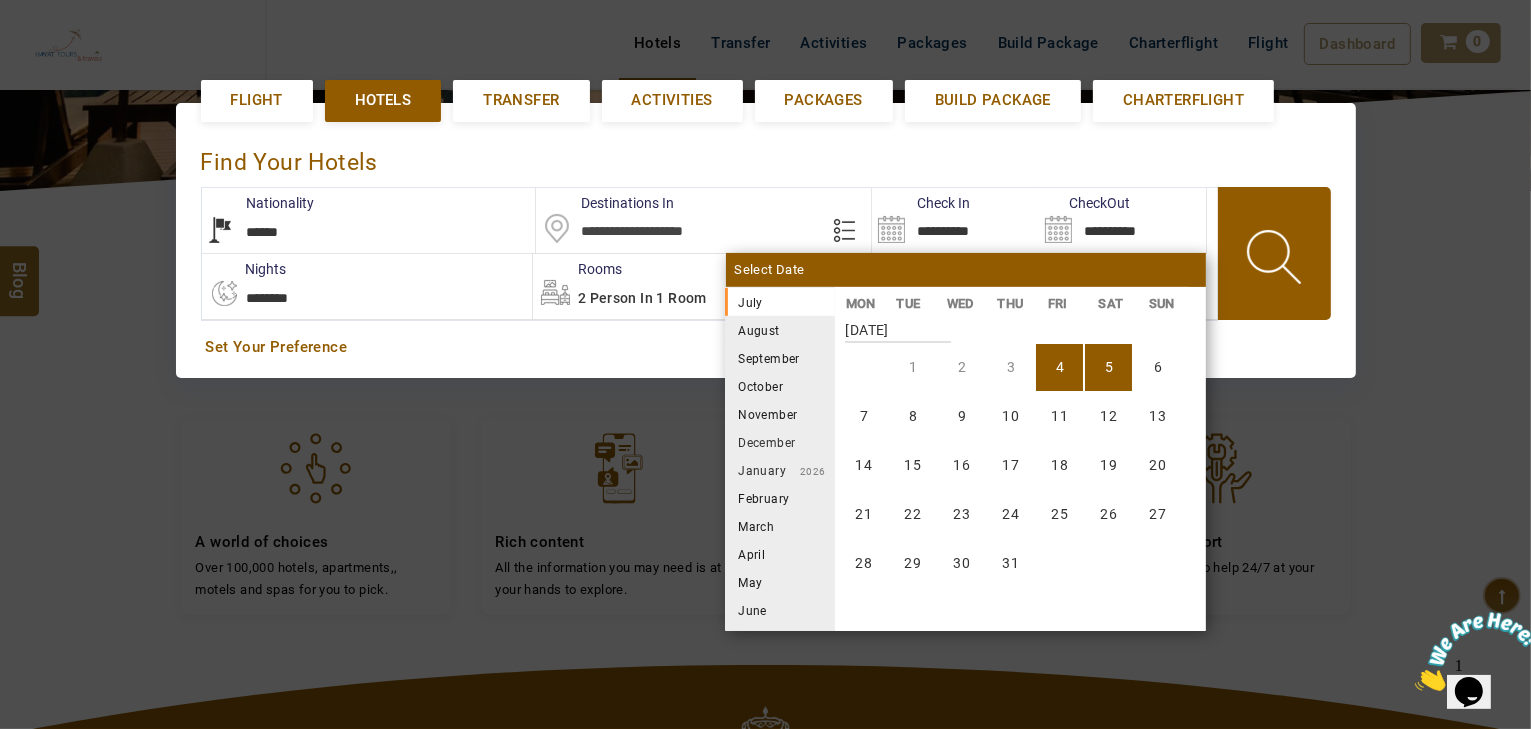 scroll, scrollTop: 452, scrollLeft: 0, axis: vertical 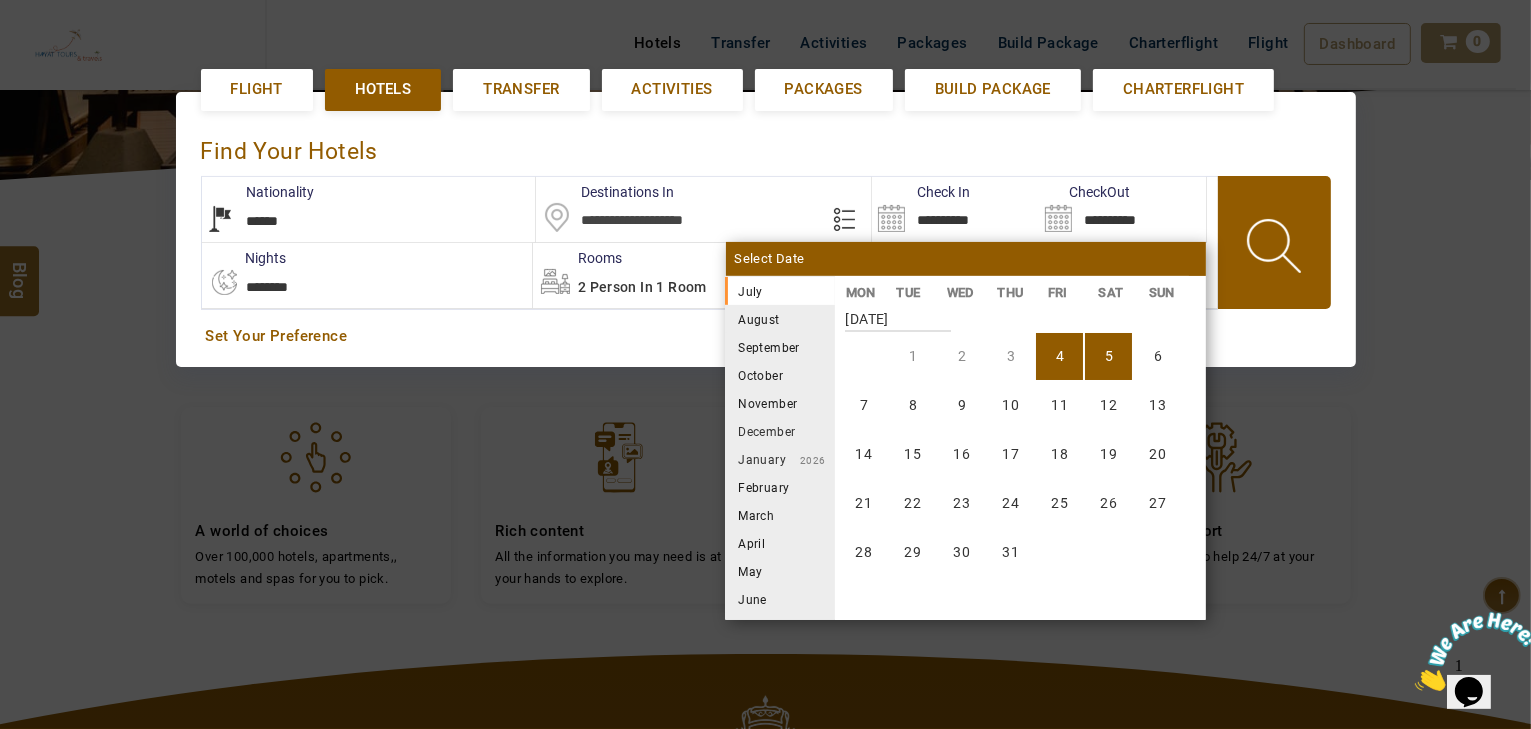 click on "1 2 3 4 5 6 7 8 9 10 11 12 13 14 15 16 17 18 19 20 21 22 23 24 25 26 27 28 29 30 31" at bounding box center [1020, 489] 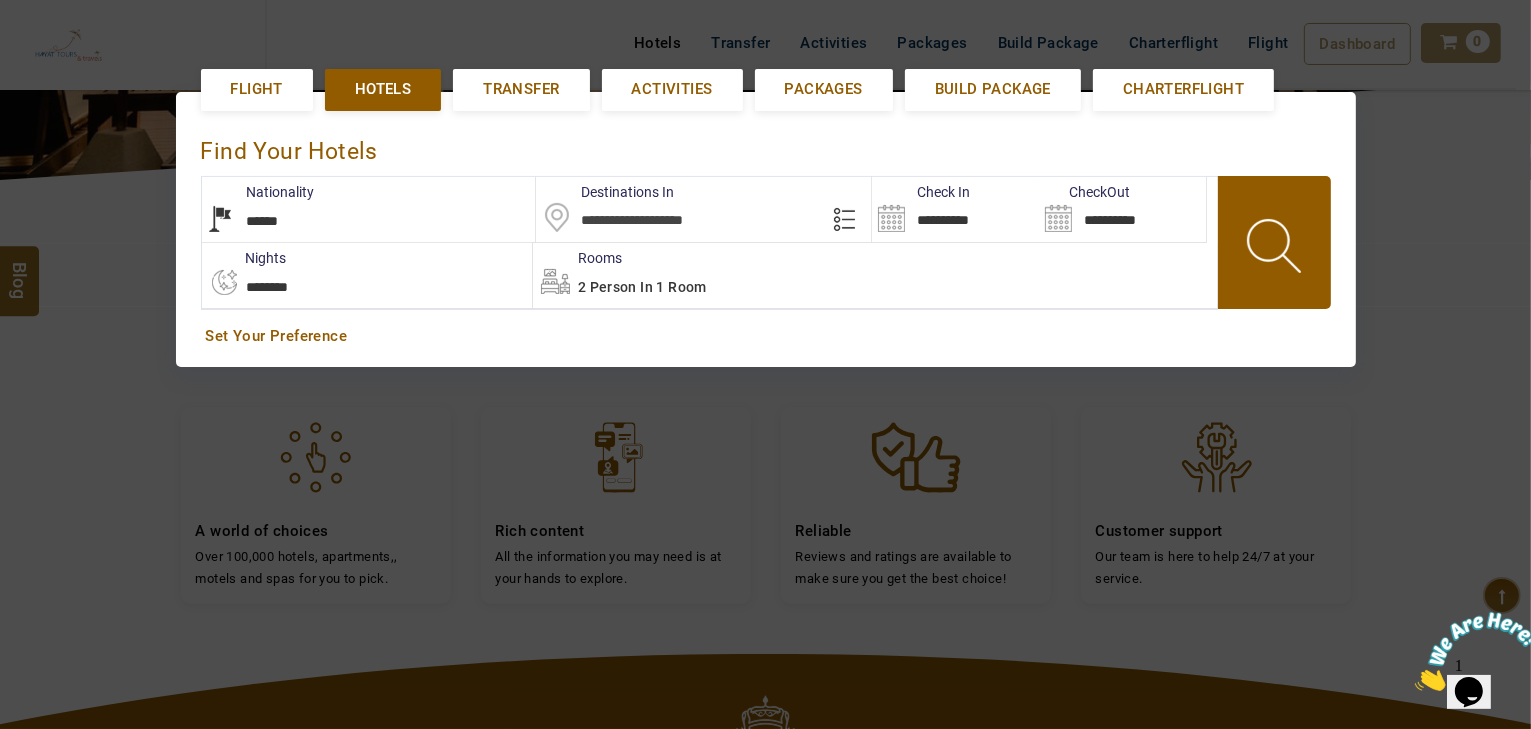 select on "******" 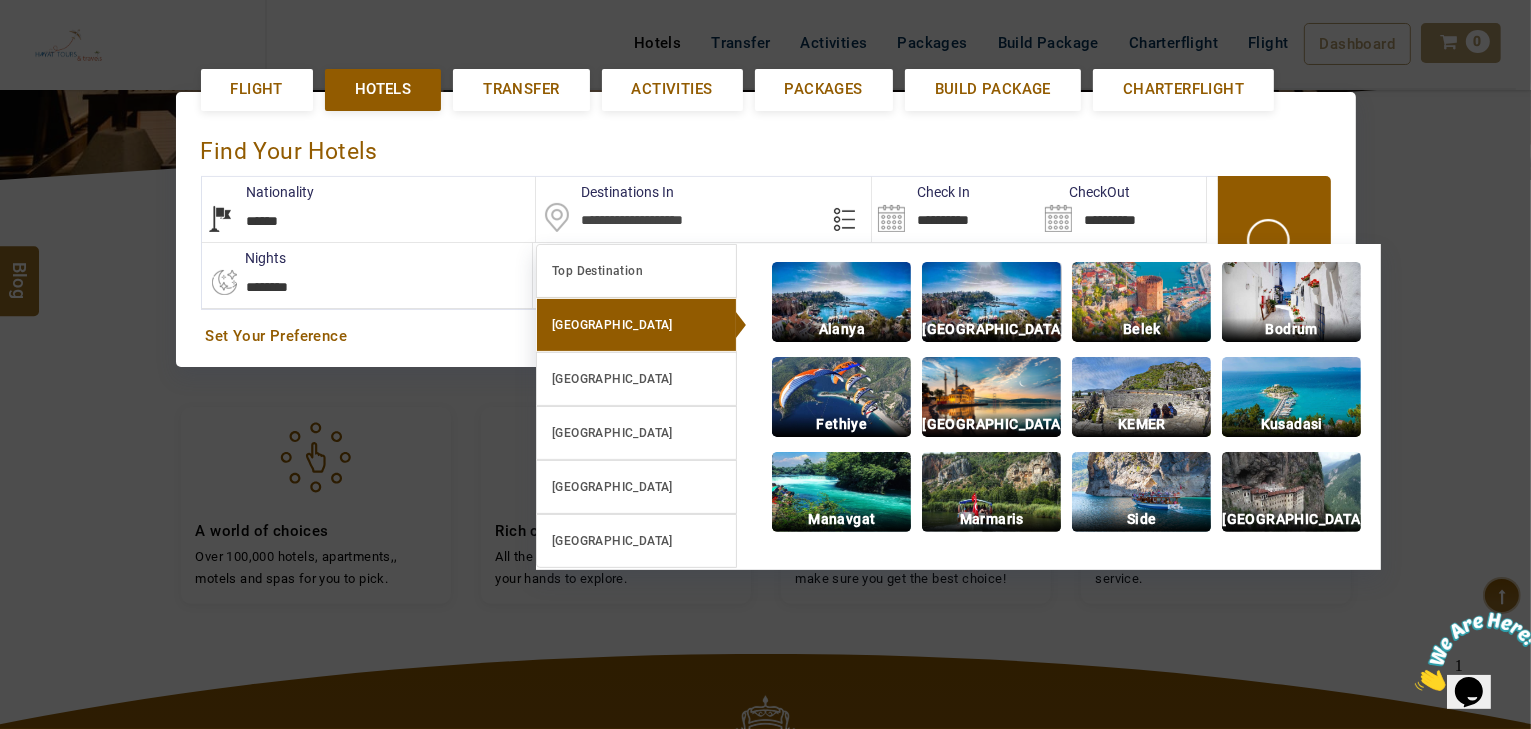 click at bounding box center (991, 302) 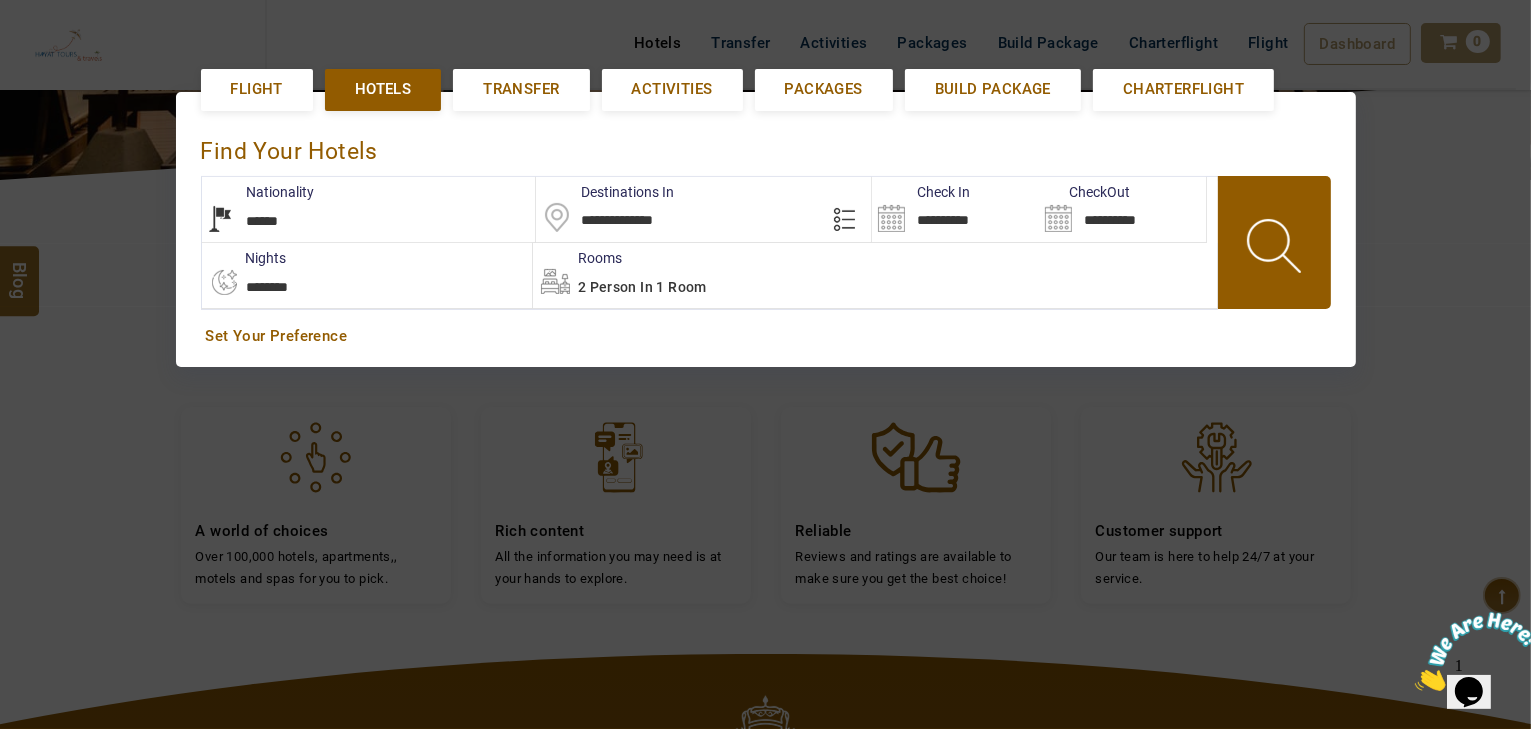 click on "**********" at bounding box center [955, 209] 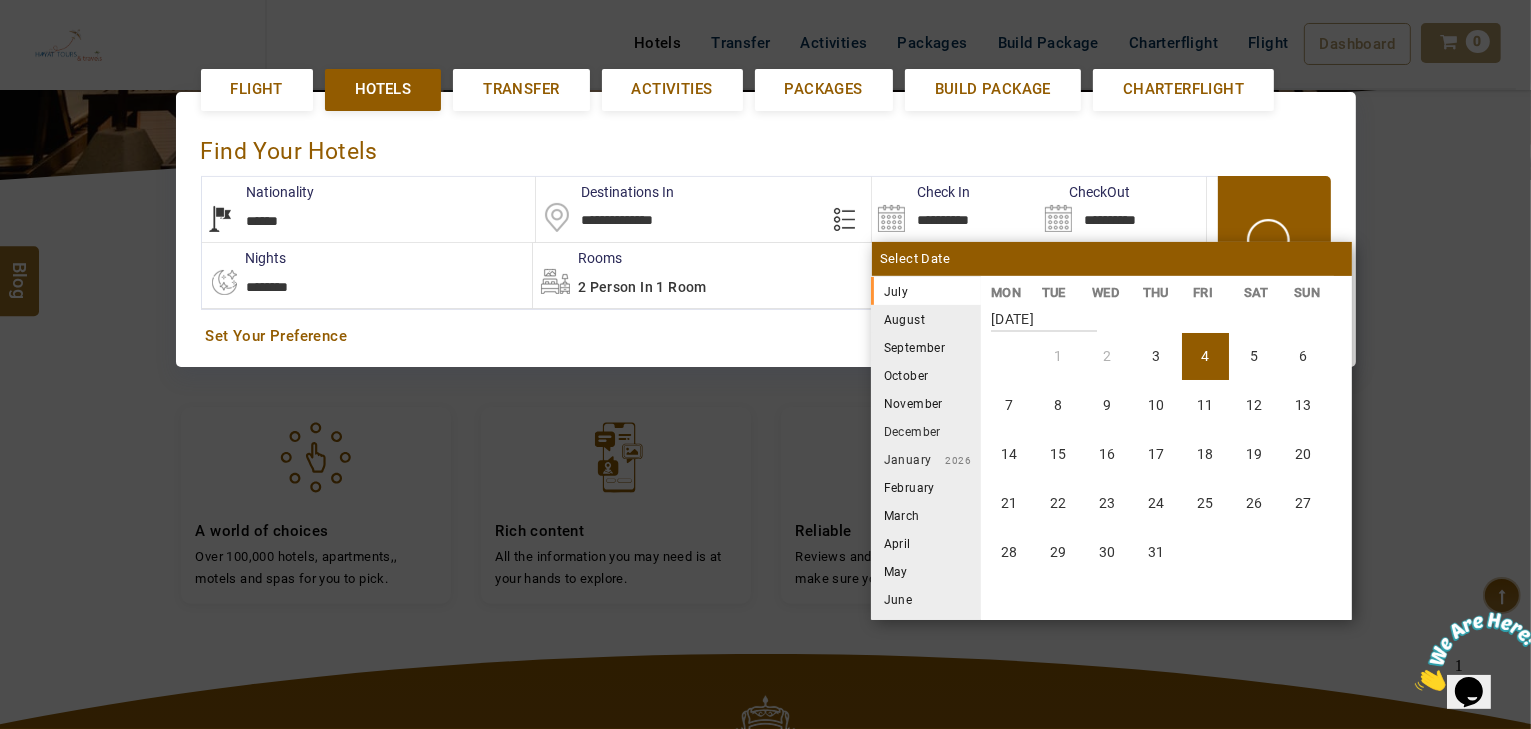 click on "July  2025" at bounding box center (926, 291) 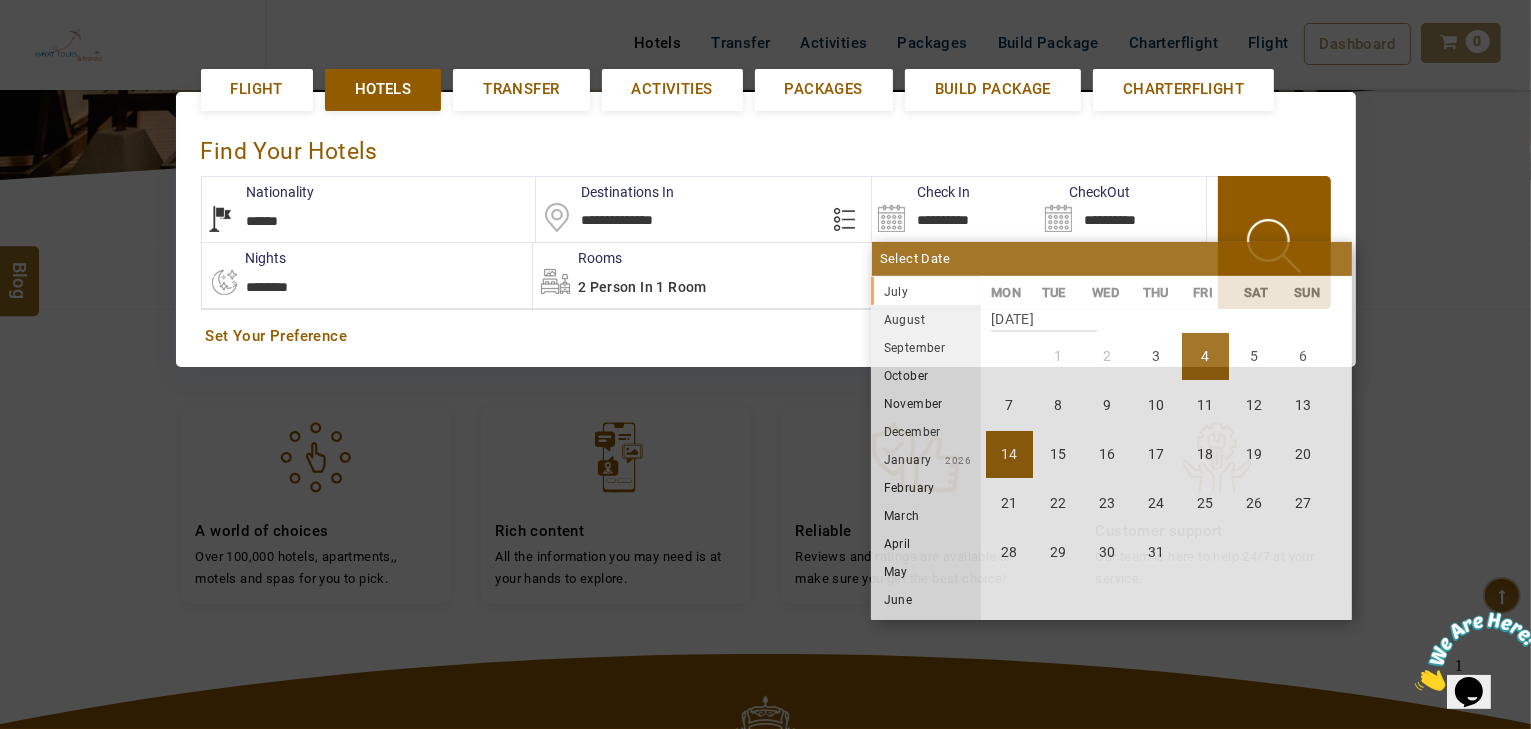 click on "14" at bounding box center [1009, 454] 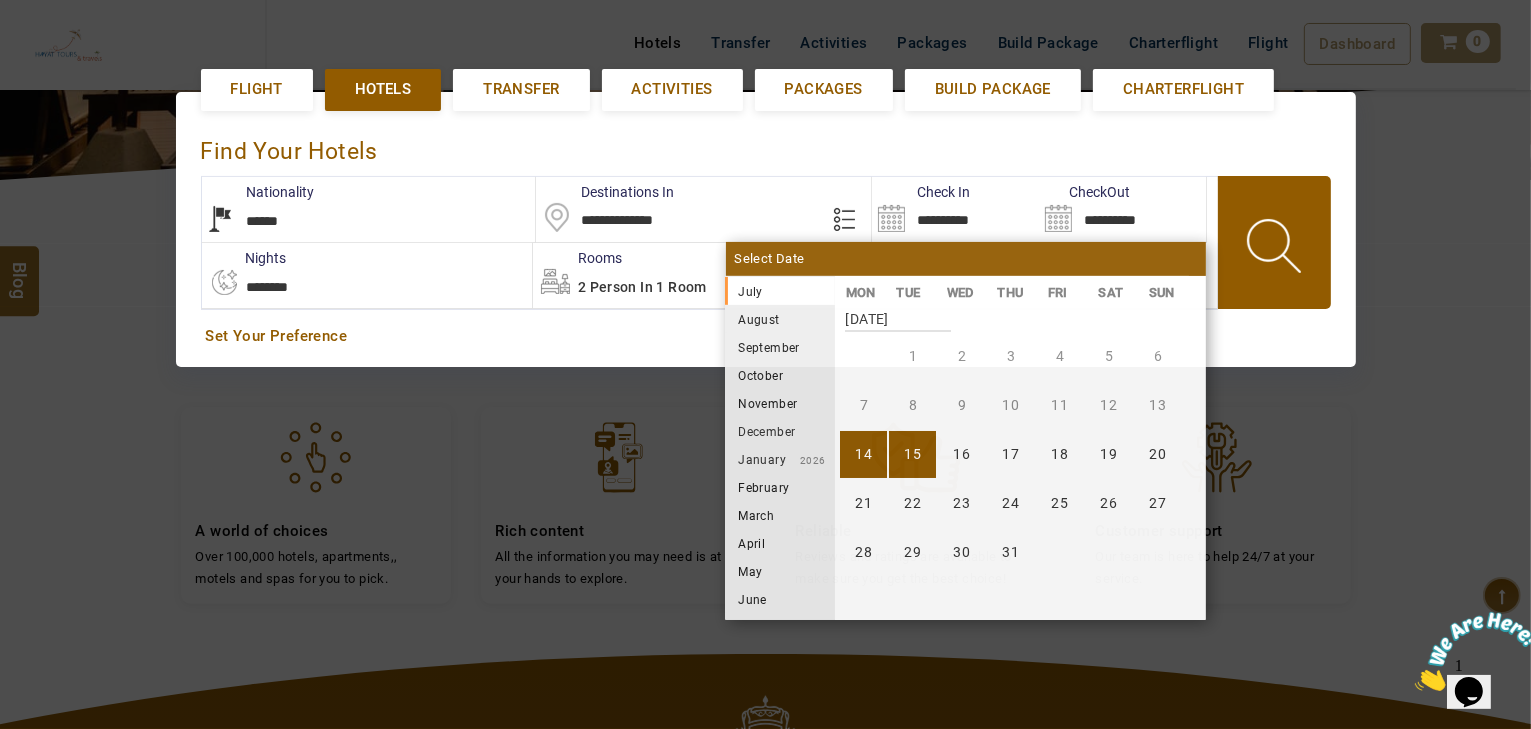 click on "**********" at bounding box center (367, 275) 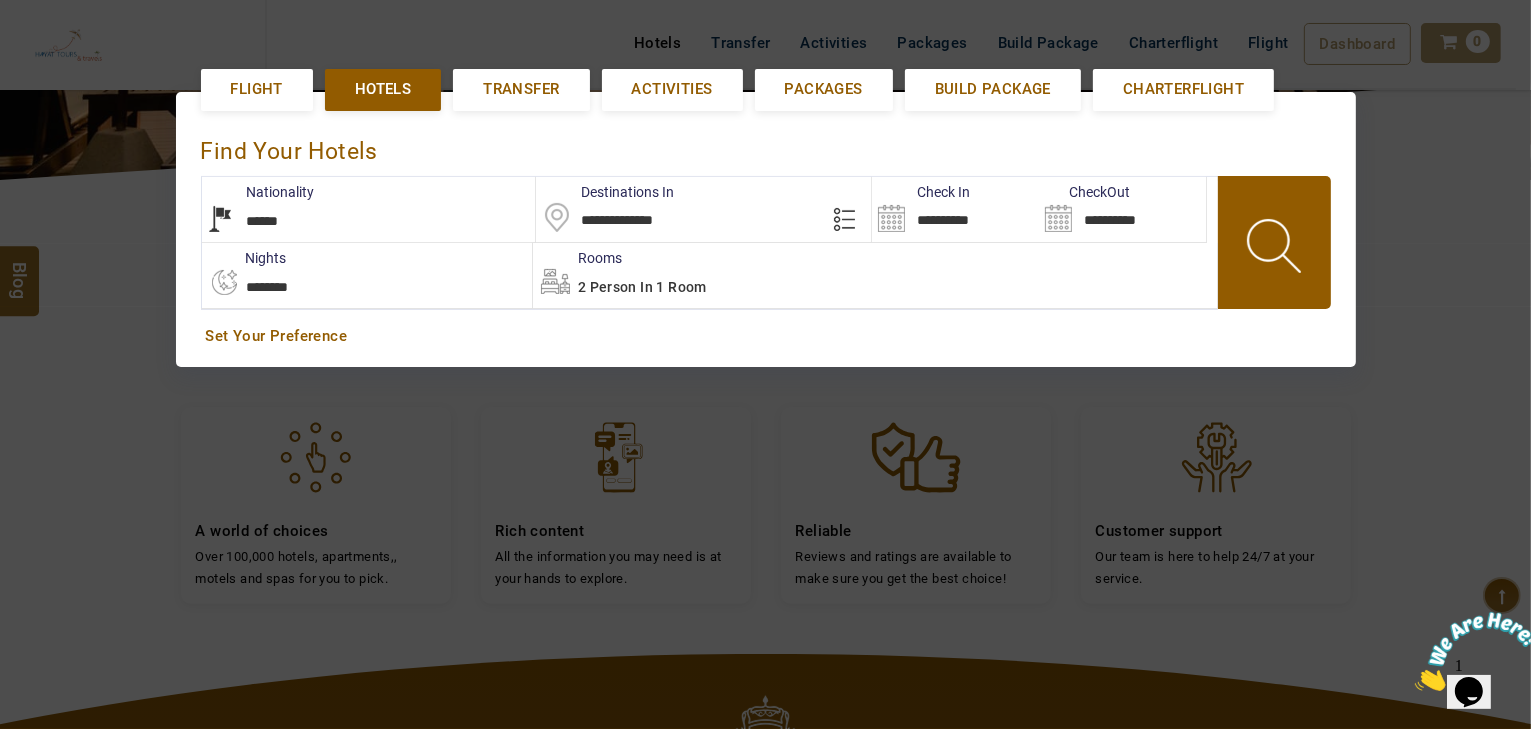 select on "*" 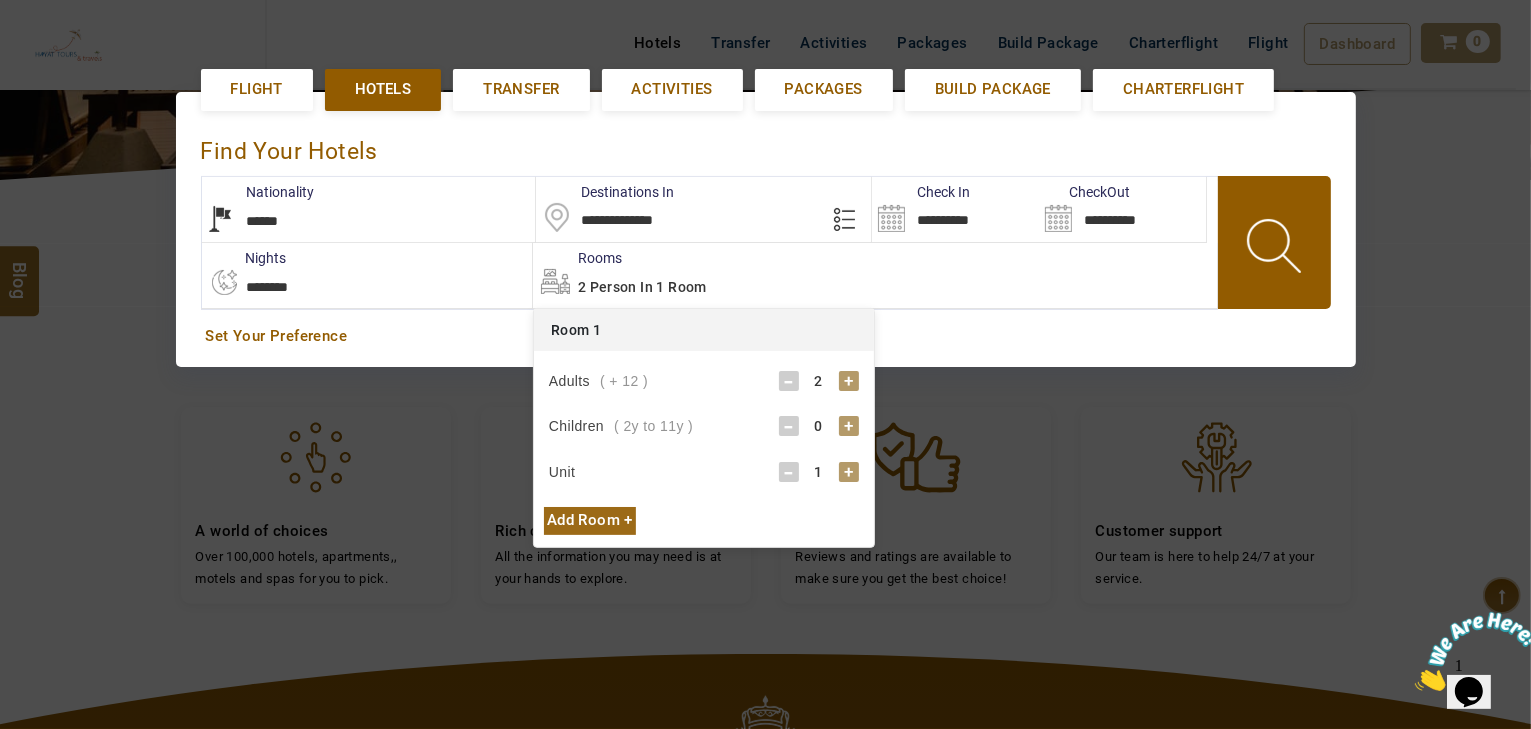 click on "+" at bounding box center [849, 426] 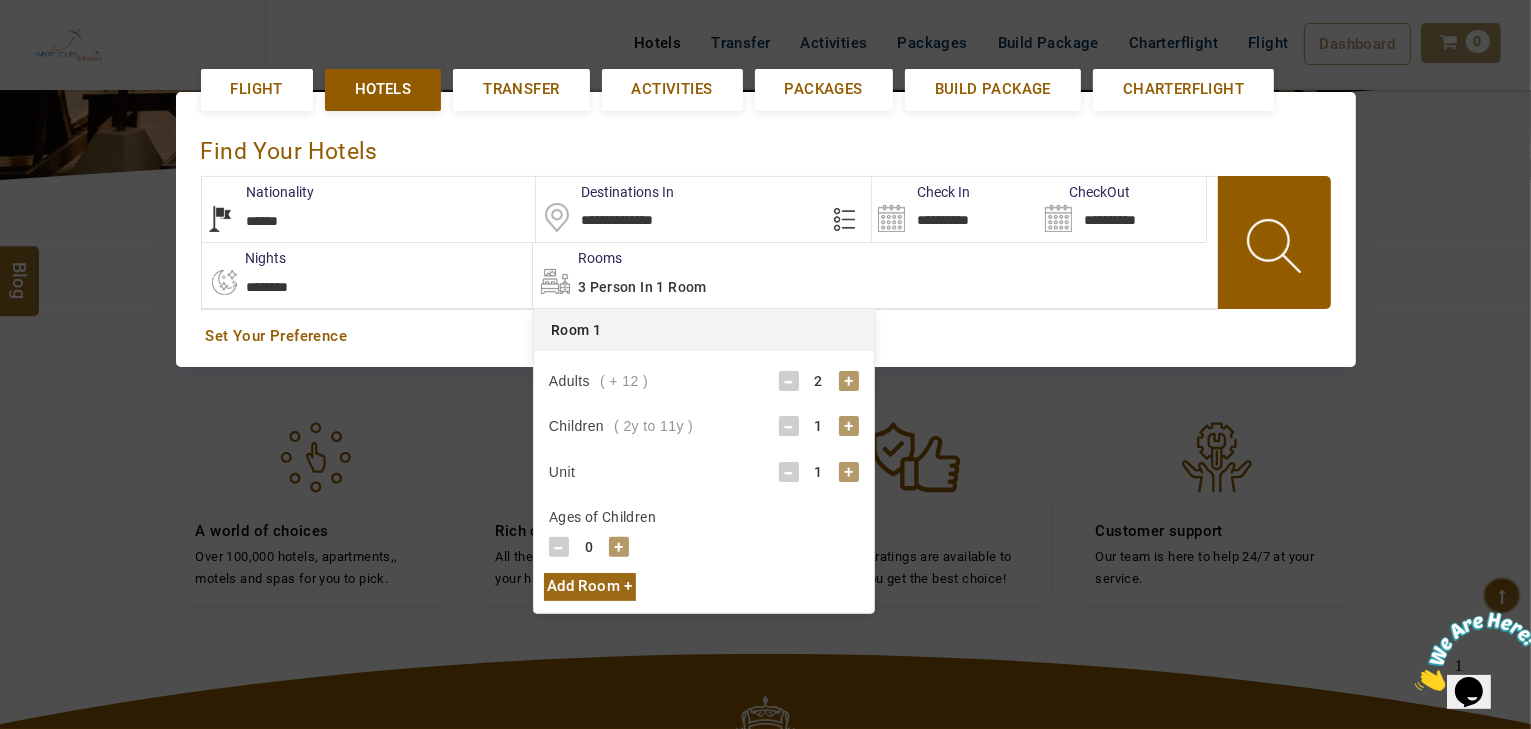 click on "+" at bounding box center [619, 547] 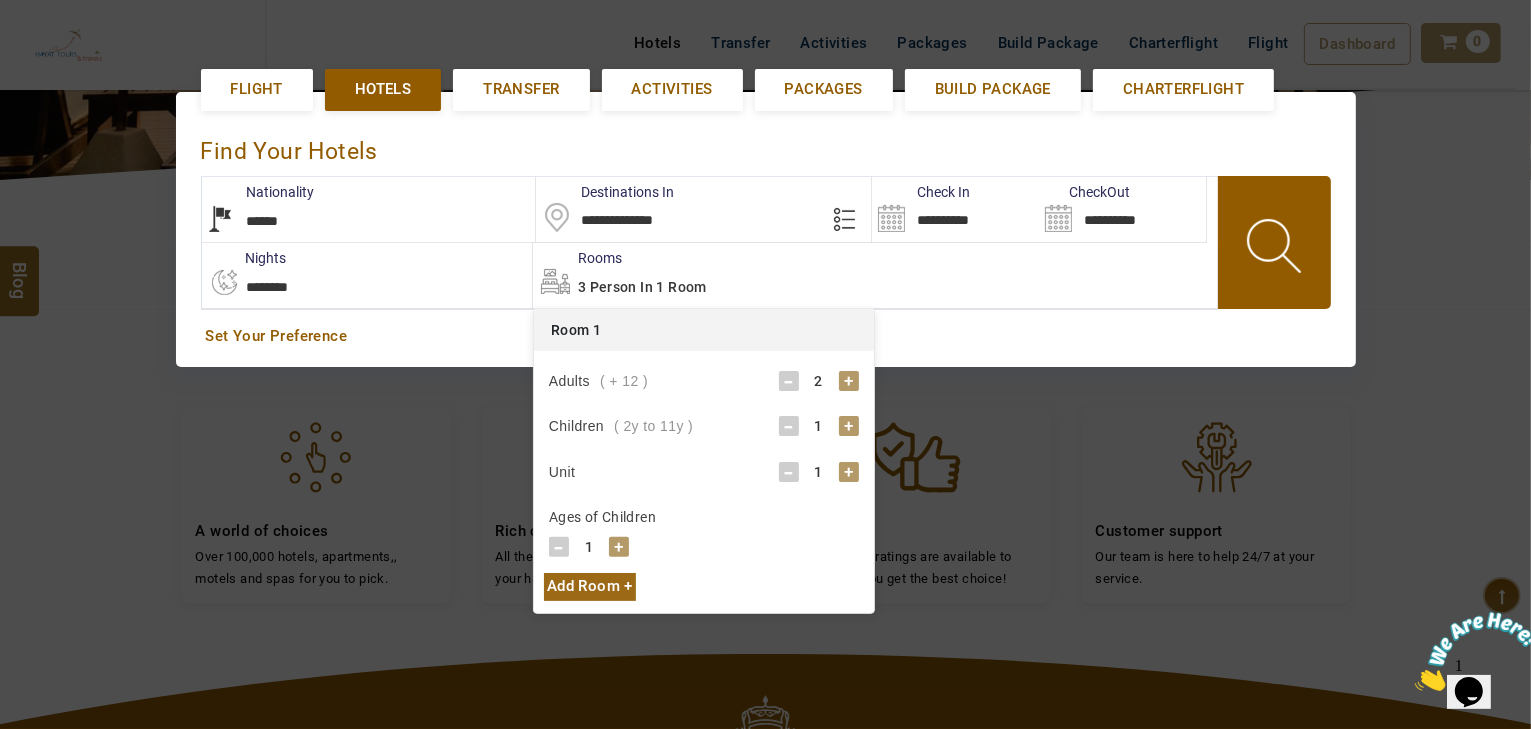 click on "+" at bounding box center [619, 547] 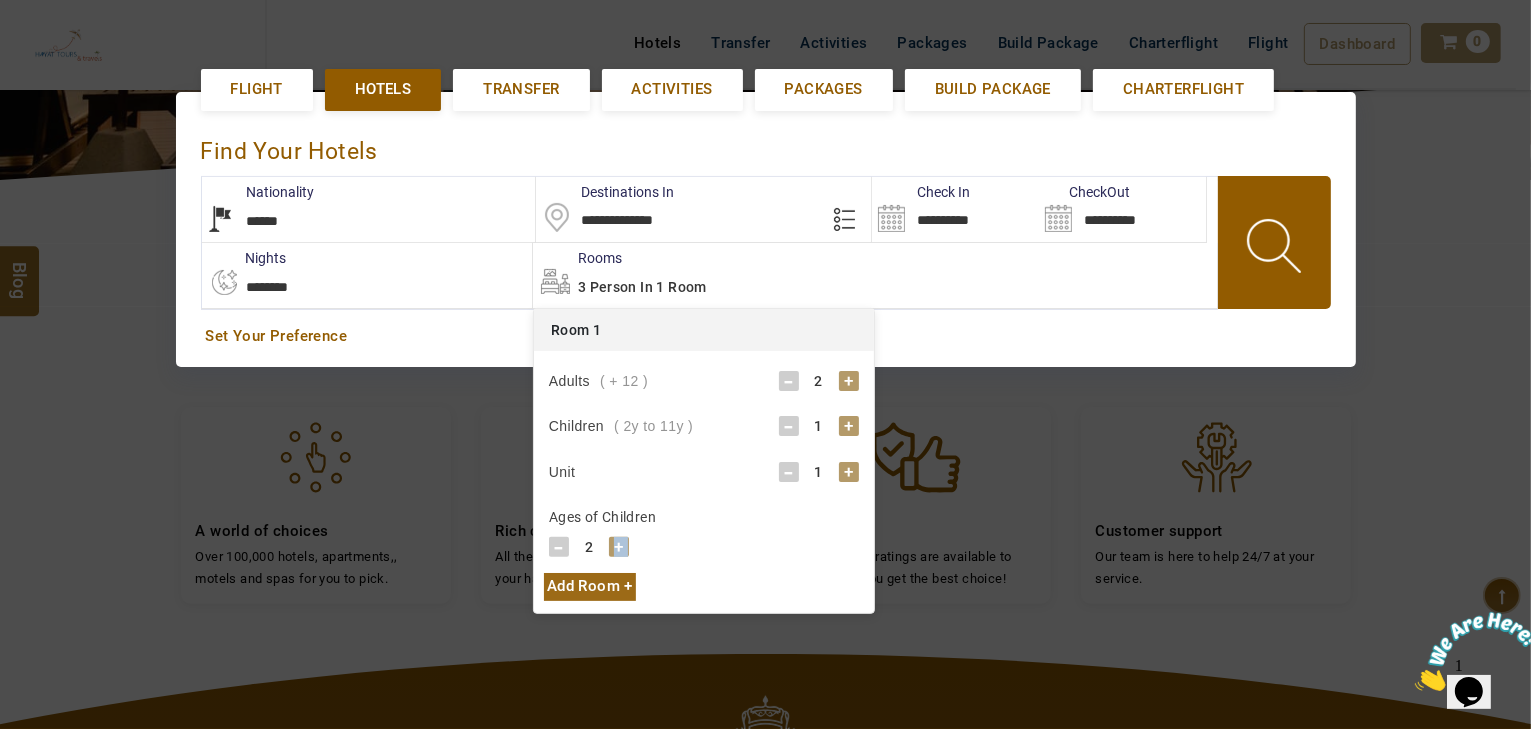 click on "+" at bounding box center [619, 547] 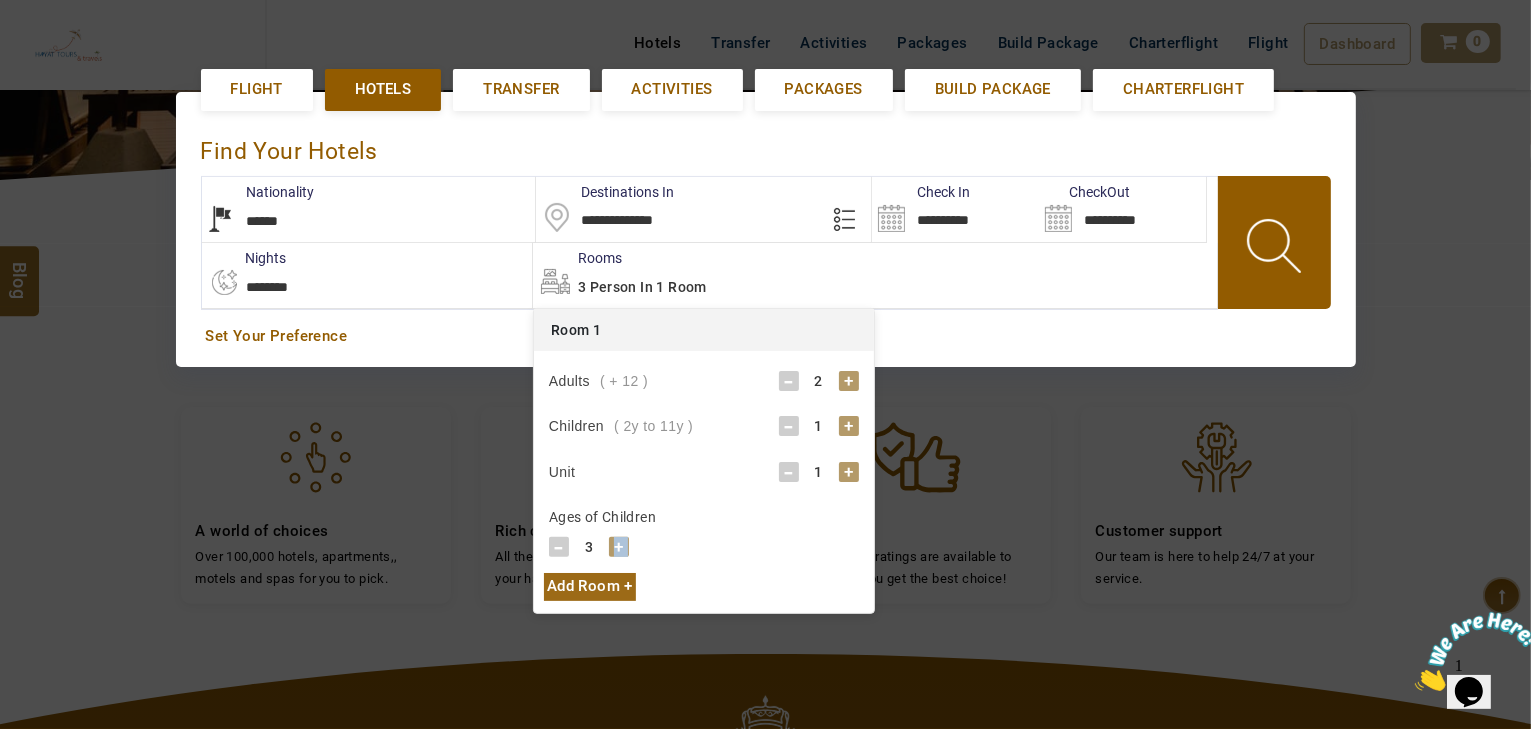 click on "+" at bounding box center [619, 547] 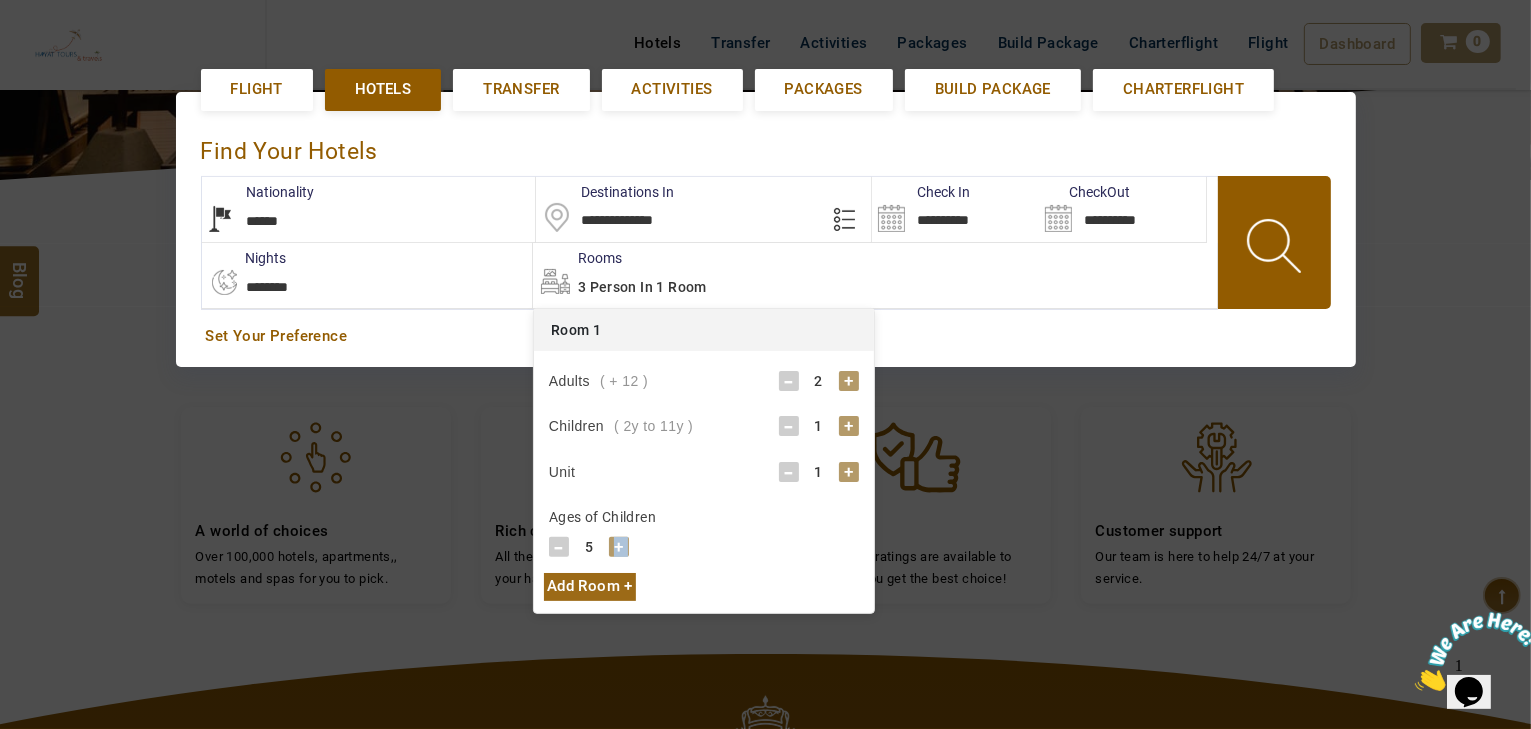 click on "+" at bounding box center (619, 547) 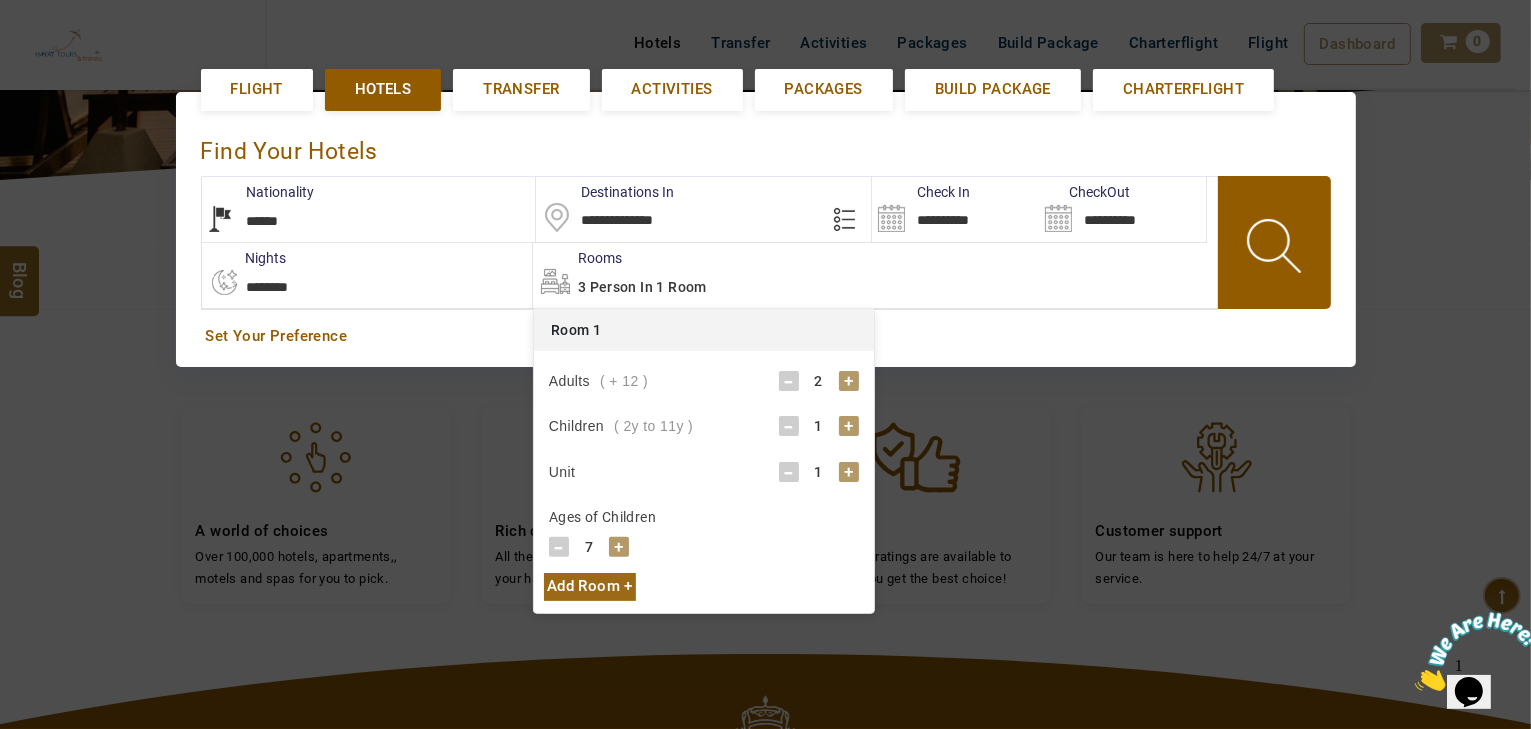 click on "+" at bounding box center [849, 472] 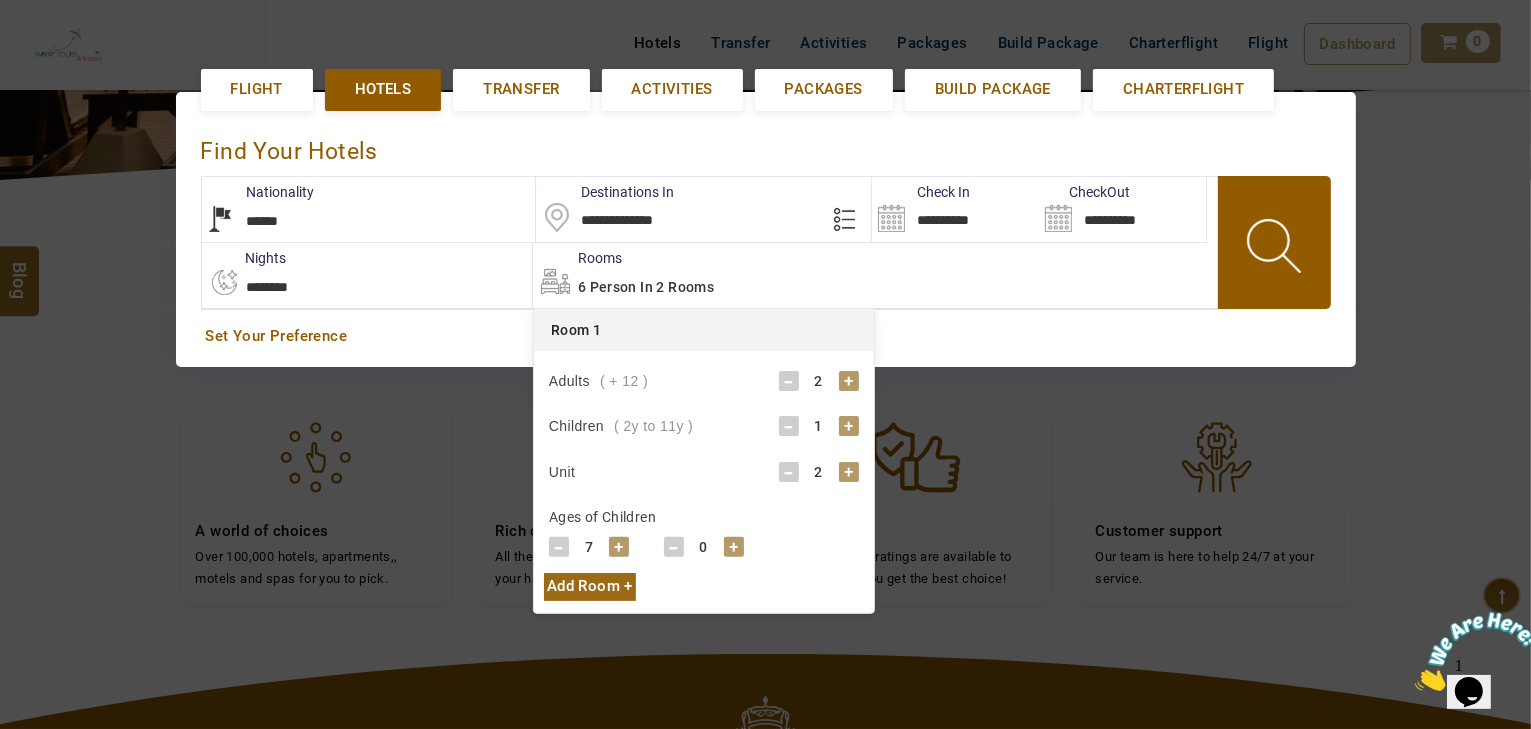 click on "+" at bounding box center [734, 547] 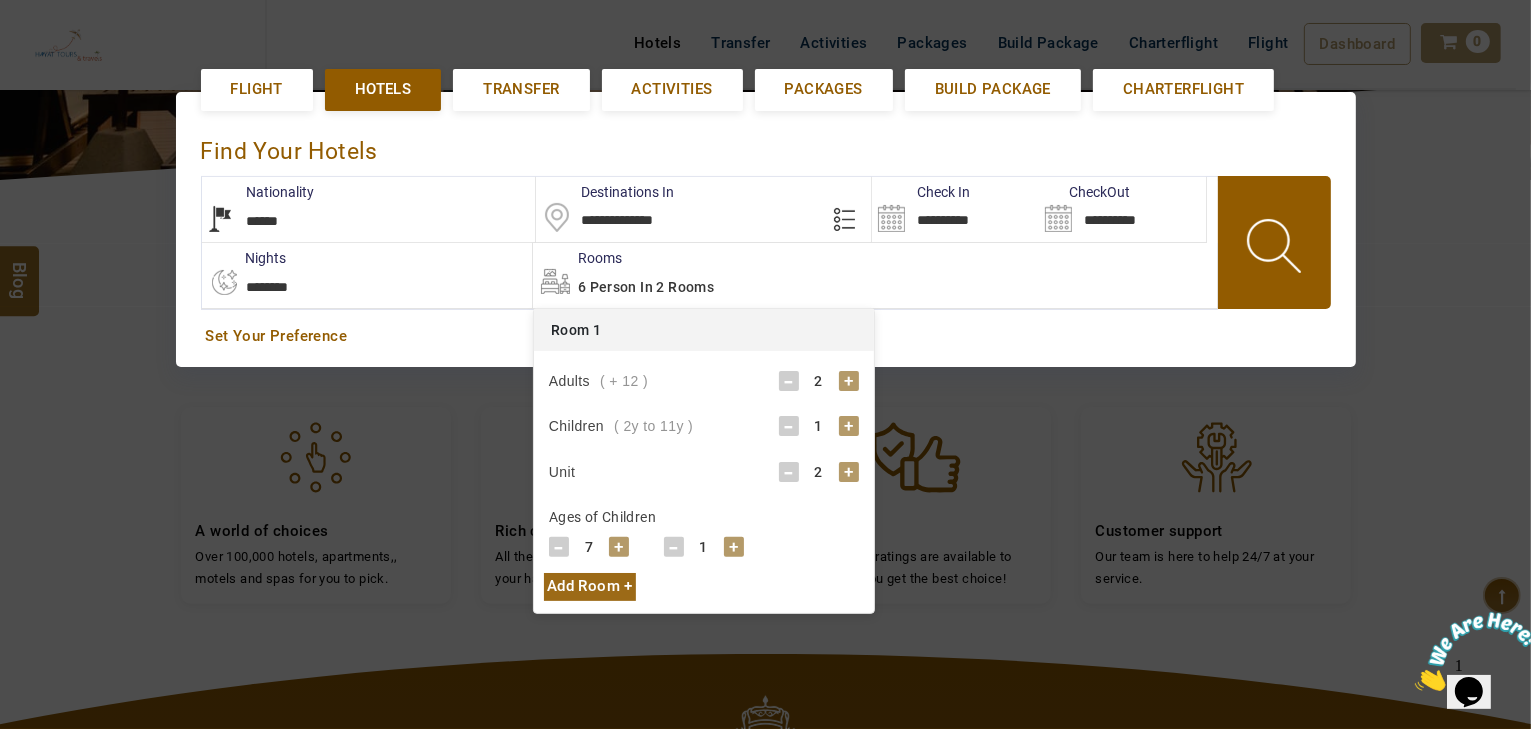 click on "Set Your Preference" at bounding box center (766, 336) 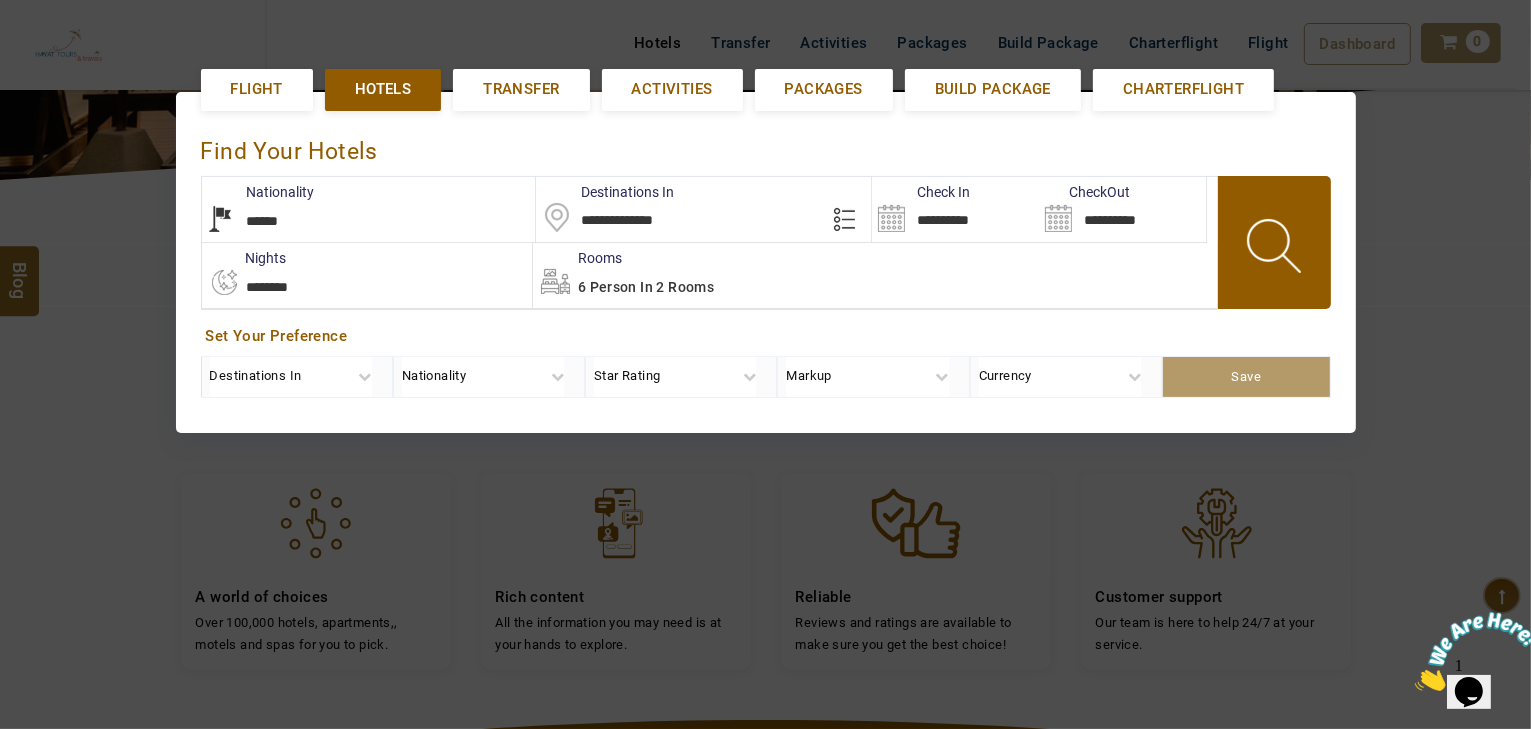 click at bounding box center (1276, 249) 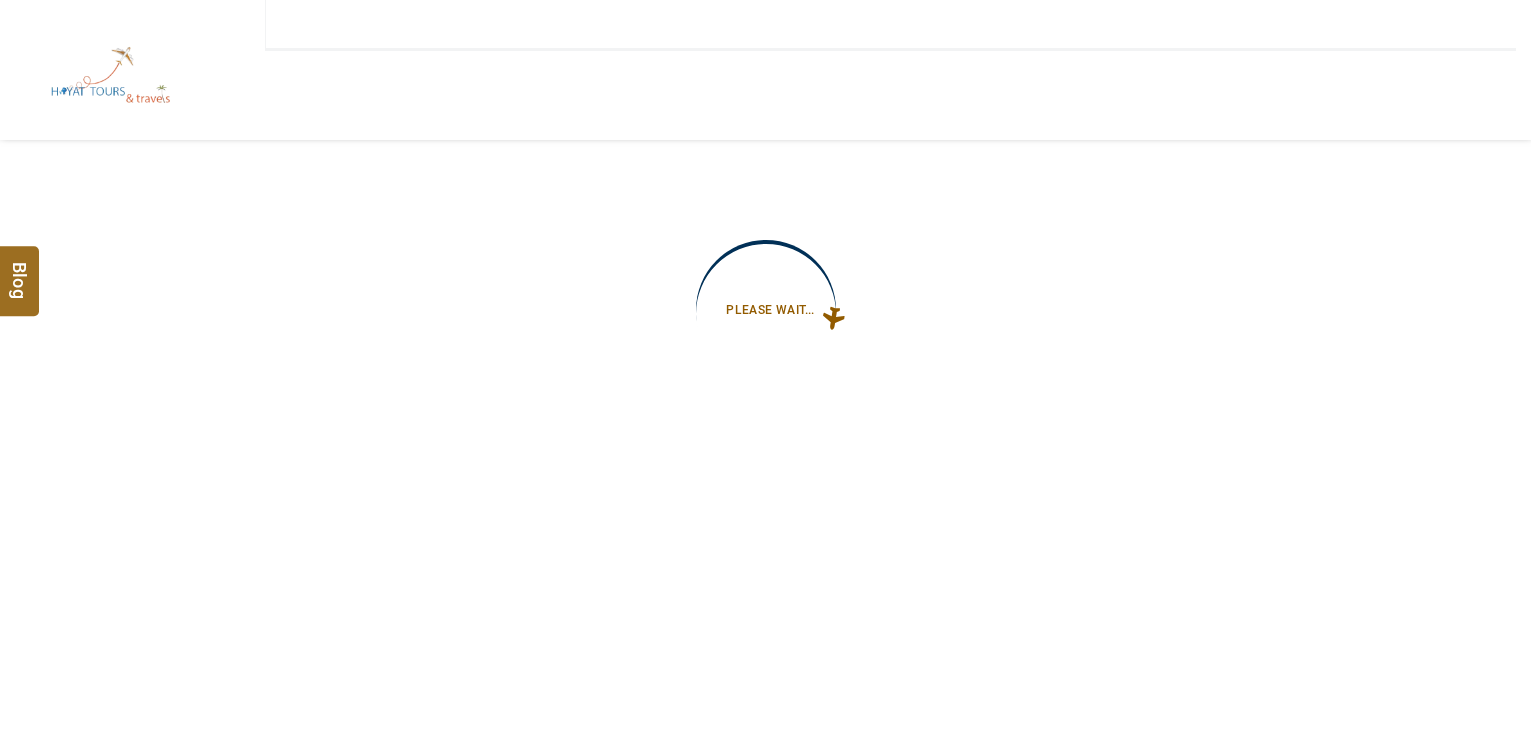 type on "**********" 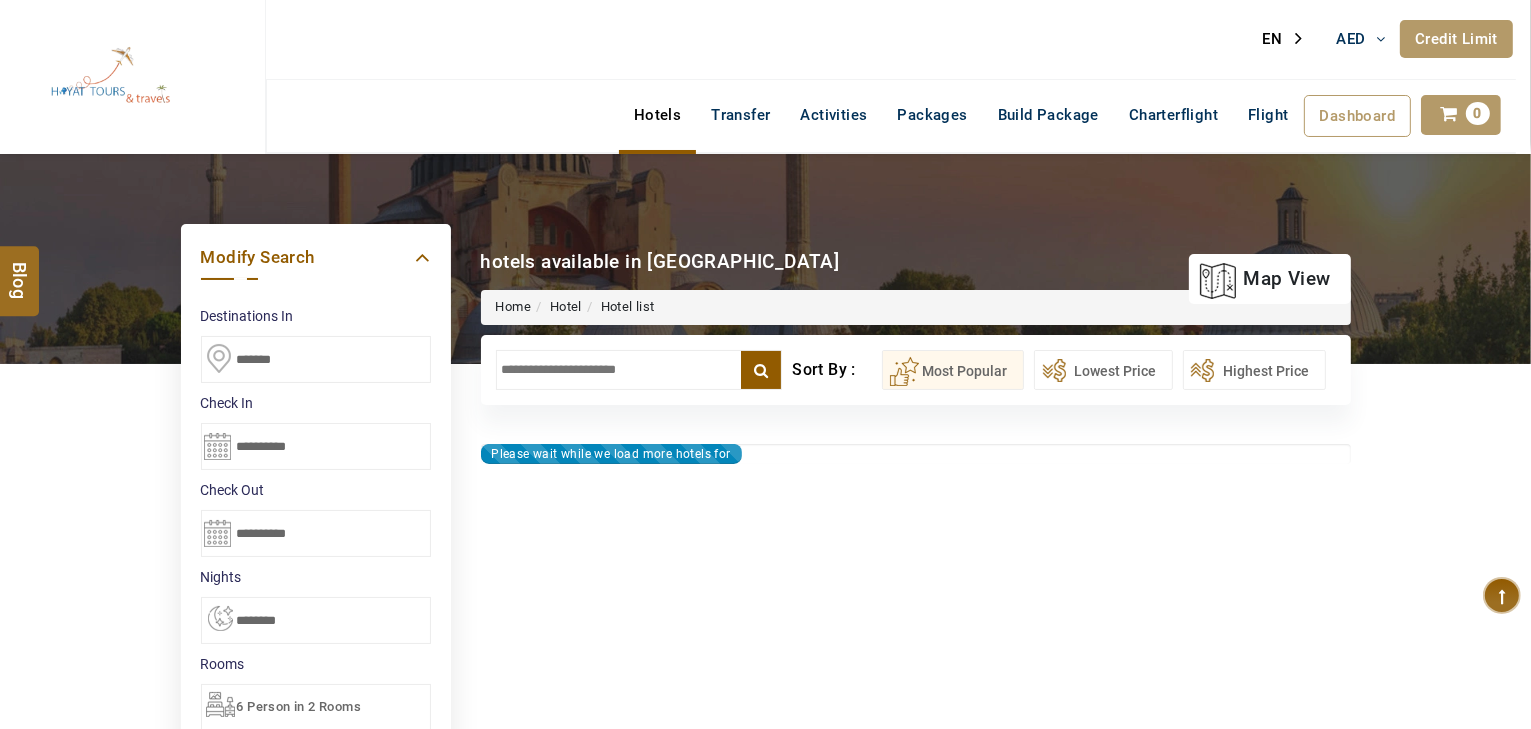 type on "**********" 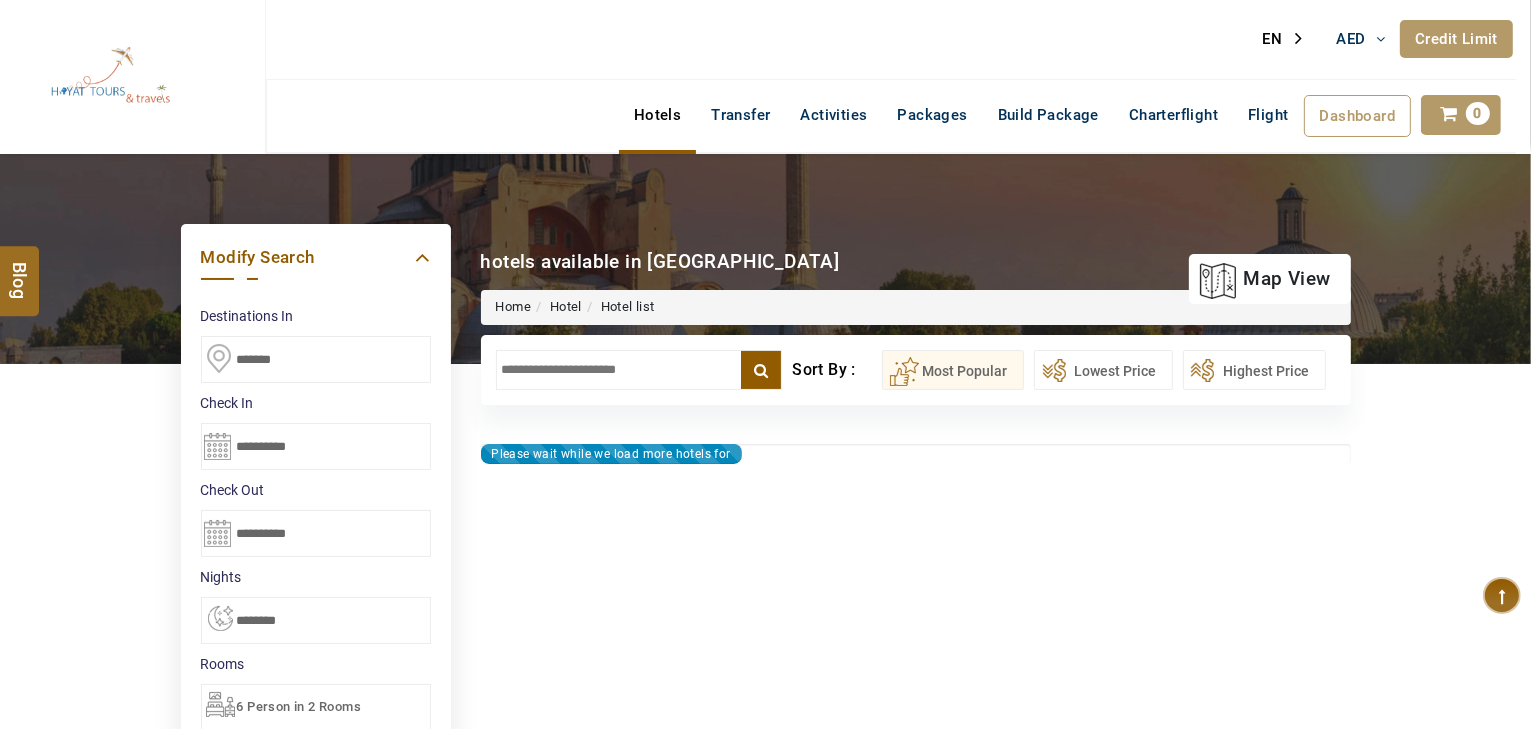 type on "**********" 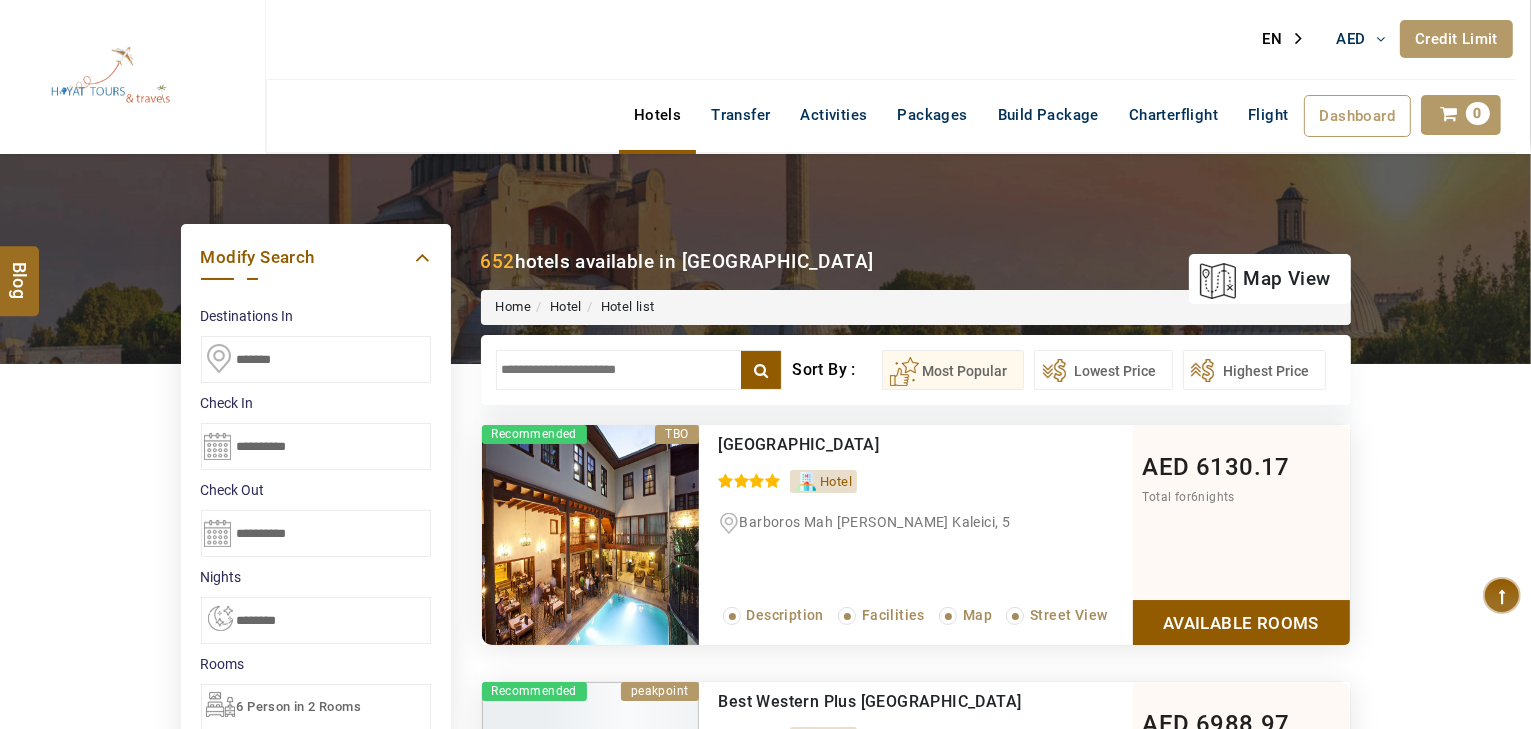 type on "*" 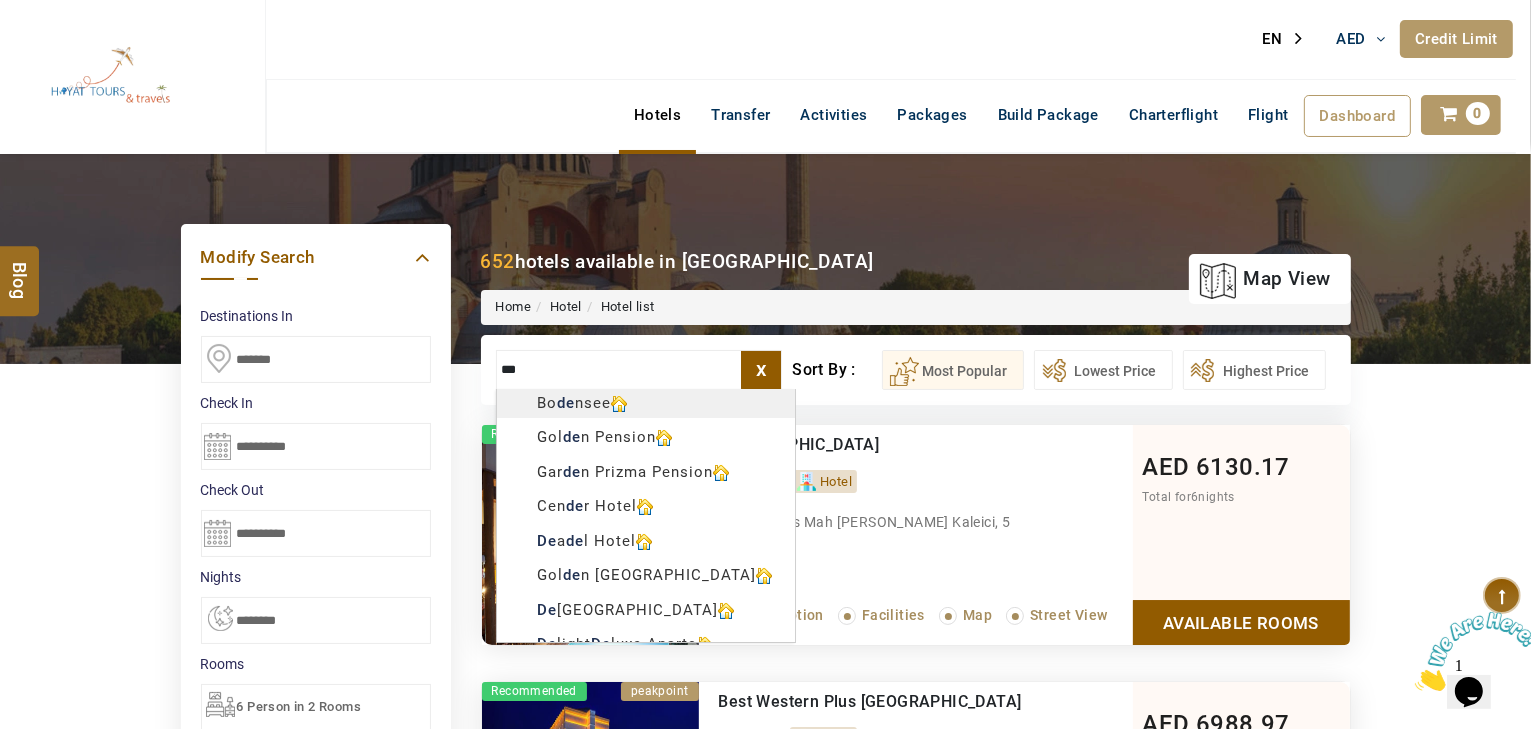 scroll, scrollTop: 0, scrollLeft: 0, axis: both 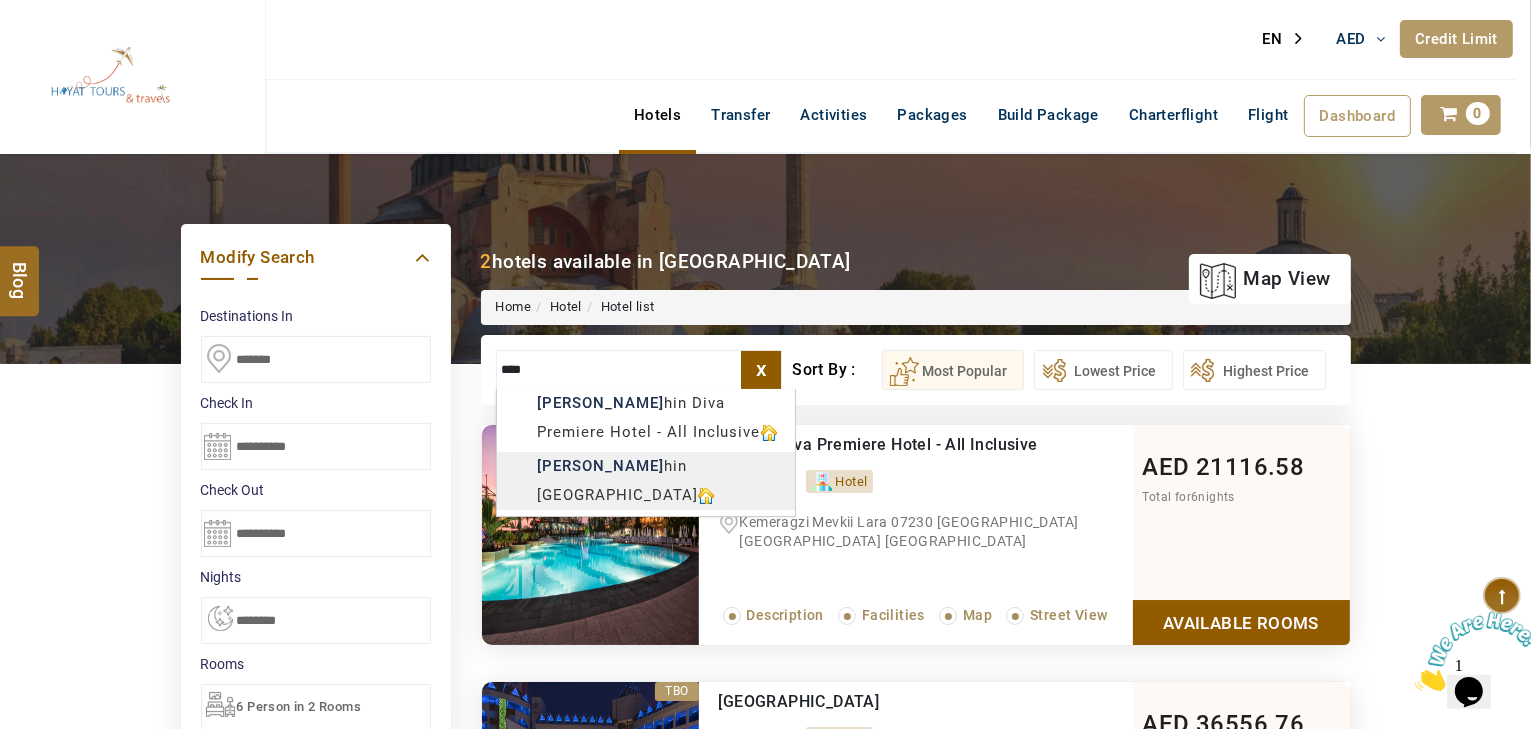 click on "HAYAYT TOURS AED AED  AED EUR  € USD  $ INR  ₹ THB  ฿ IDR  Rp BHD  BHD TRY  ₺ Credit Limit EN HE AR ES PT ZH Helpline
+971 55 344 0168 Register Now +971 55 344 0168 info@royallineholidays.com About Us What we Offer Blog Why Us Contact Hotels  Transfer Activities Packages Build Package Charterflight Flight Dashboard My Profile My Booking My Reports My Quotation Sign Out 0 Points Redeem Now To Redeem 58318  Points Future Points  1074   Points Credit Limit Credit Limit USD 30000.00 70% Complete Used USD 10128.84 Available USD 19871.16 Setting  Looks like you haven't added anything to your cart yet Countinue Shopping ***** ****** Please Wait.. Blog demo
Remember me Forgot
password? LOG IN Don't have an account?   Register Now My Booking View/ Print/Cancel Your Booking without Signing in Submit Applying Filters...... Hotels For You Will Be Loading Soon demo
In A Few Moment, You Will Be Celebrating Best Hotel options galore ! Check In   CheckOut Rooms Rooms X Map Wifi" at bounding box center (765, 1153) 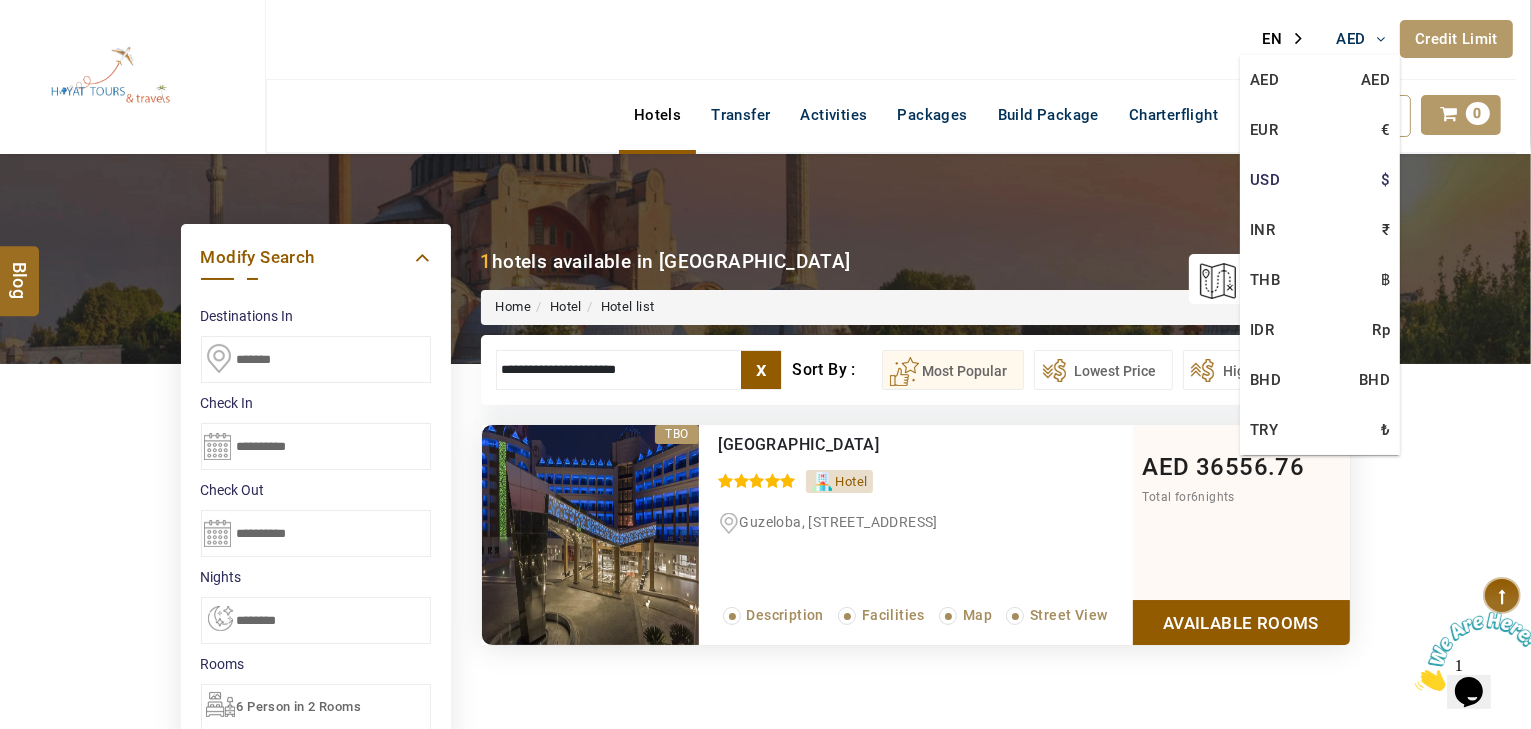 click on "USD  $" at bounding box center [1320, 180] 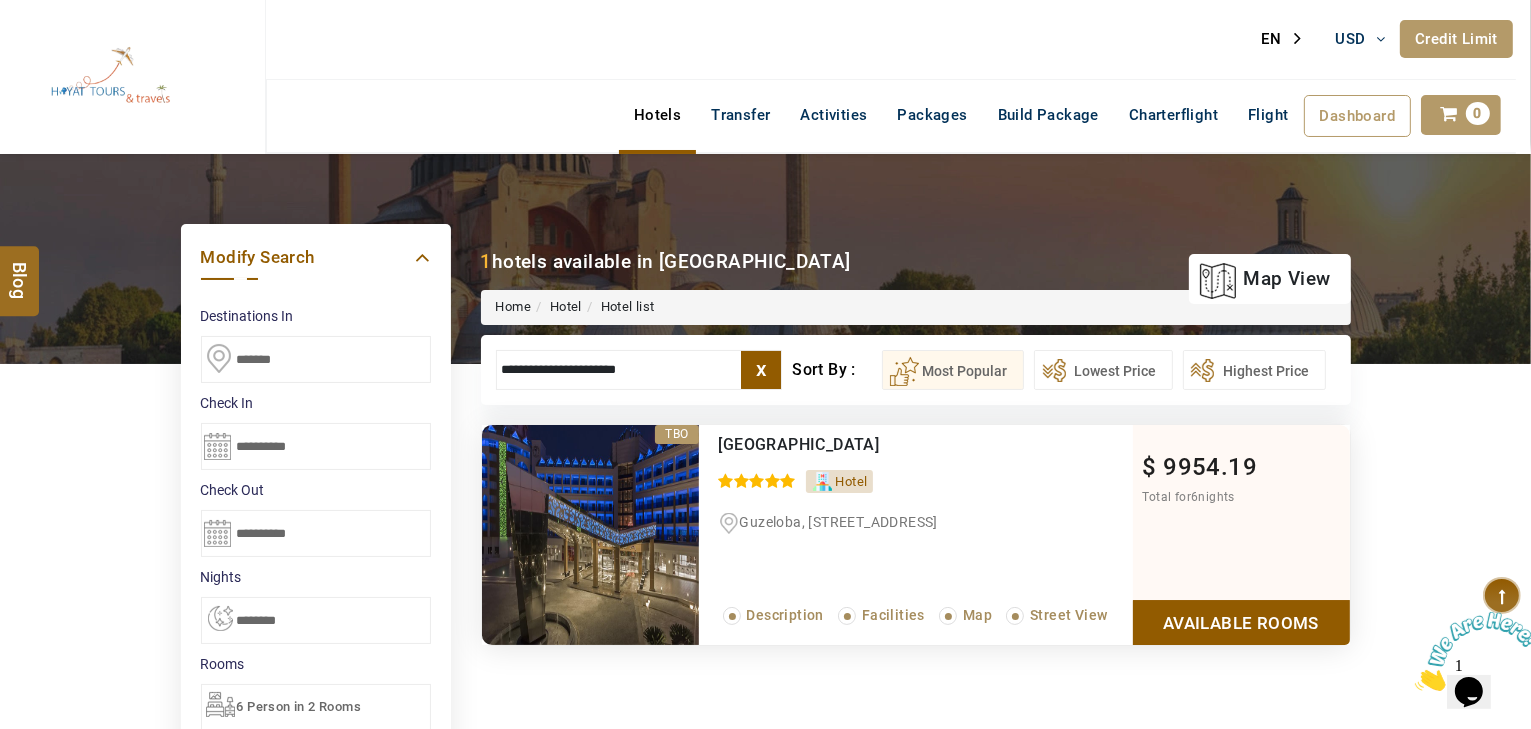 drag, startPoint x: 673, startPoint y: 368, endPoint x: 224, endPoint y: 371, distance: 449.01 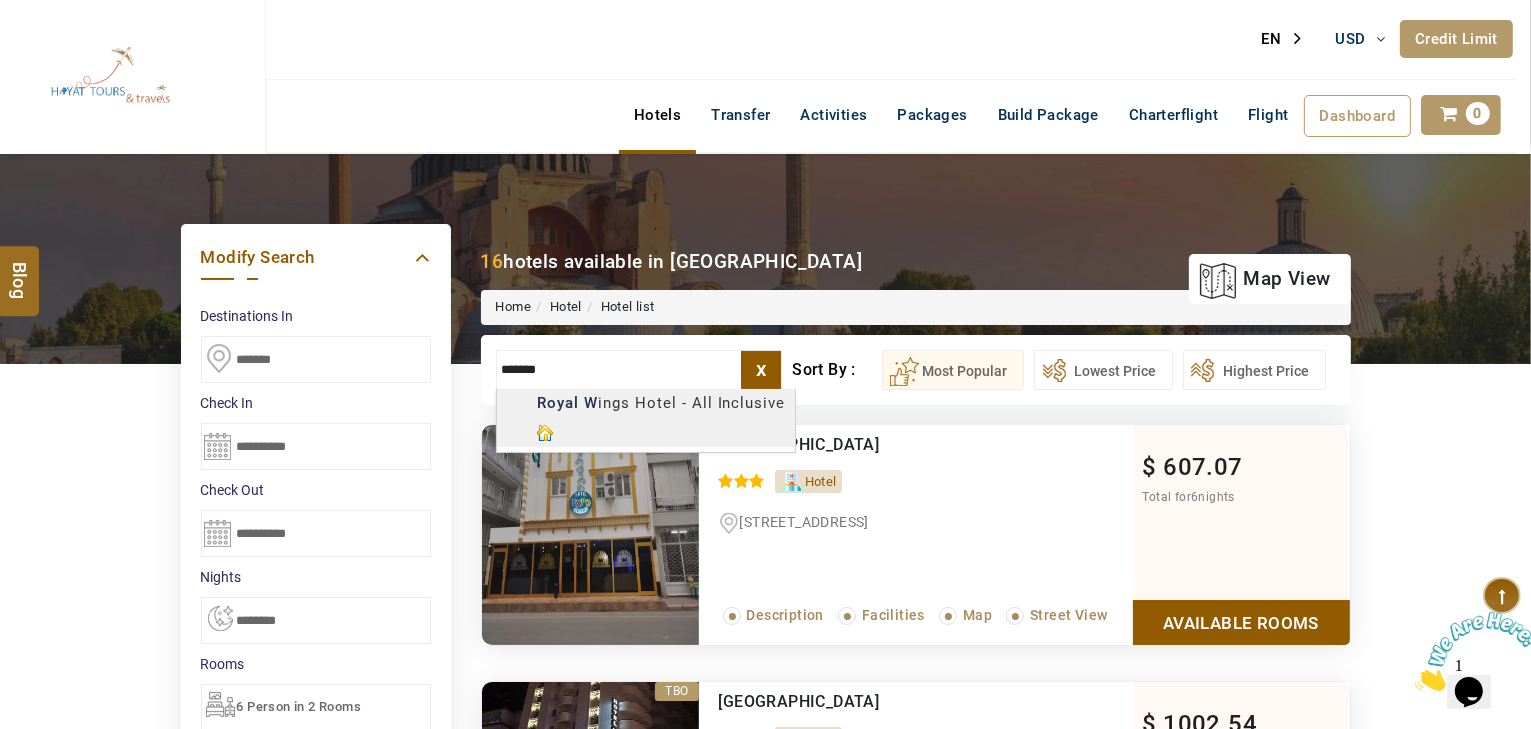 click on "HAYAYT TOURS USD AED  AED EUR  € USD  $ INR  ₹ THB  ฿ IDR  Rp BHD  BHD TRY  ₺ Credit Limit EN HE AR ES PT ZH Helpline
+971 55 344 0168 Register Now +971 55 344 0168 info@royallineholidays.com About Us What we Offer Blog Why Us Contact Hotels  Transfer Activities Packages Build Package Charterflight Flight Dashboard My Profile My Booking My Reports My Quotation Sign Out 0 Points Redeem Now To Redeem 58318  Points Future Points  1074   Points Credit Limit Credit Limit USD 30000.00 70% Complete Used USD 10128.84 Available USD 19871.16 Setting  Looks like you haven't added anything to your cart yet Countinue Shopping ***** ****** Please Wait.. Blog demo
Remember me Forgot
password? LOG IN Don't have an account?   Register Now My Booking View/ Print/Cancel Your Booking without Signing in Submit Applying Filters...... Hotels For You Will Be Loading Soon demo
In A Few Moment, You Will Be Celebrating Best Hotel options galore ! Check In   CheckOut Rooms Rooms X Map Wifi" at bounding box center (765, 1153) 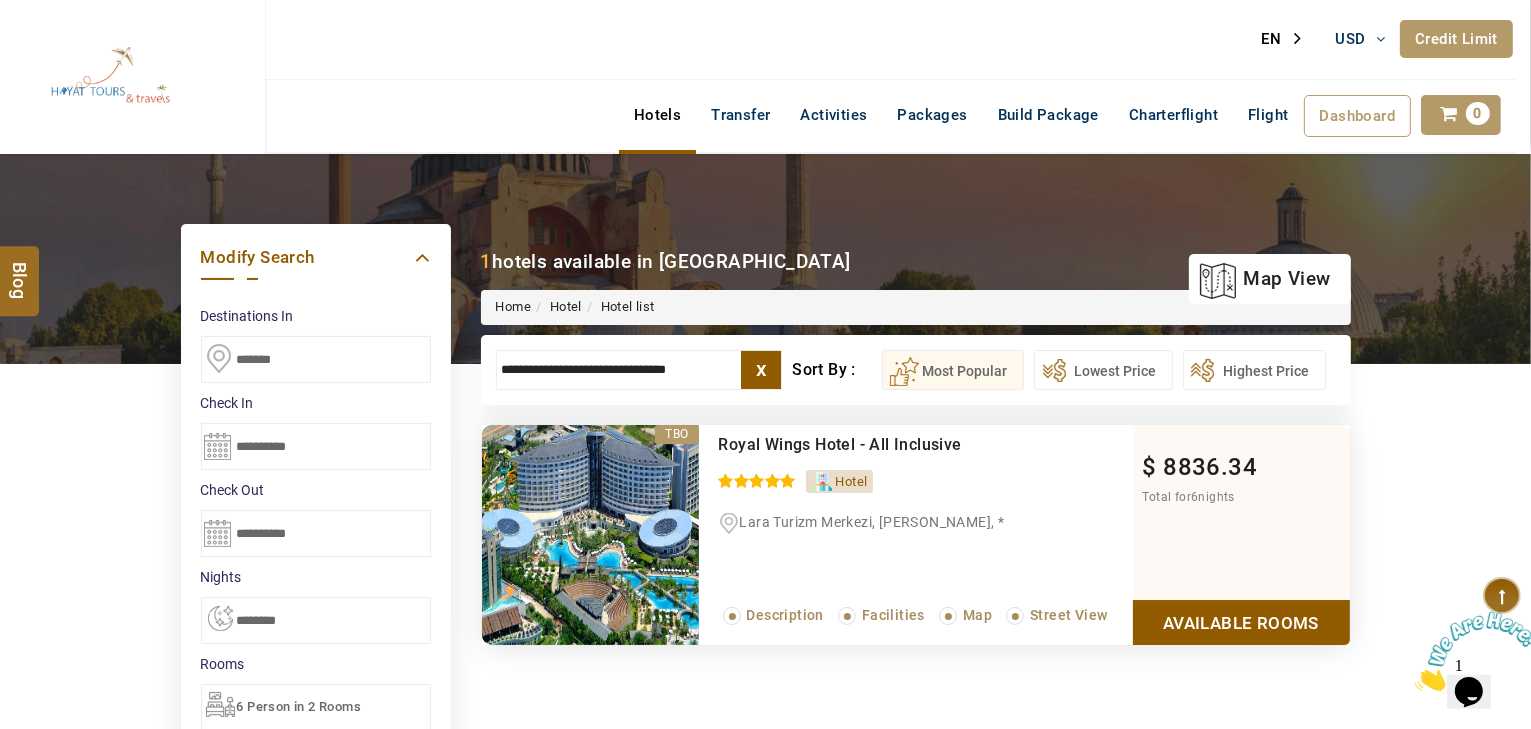 drag, startPoint x: 684, startPoint y: 361, endPoint x: 4, endPoint y: 356, distance: 680.0184 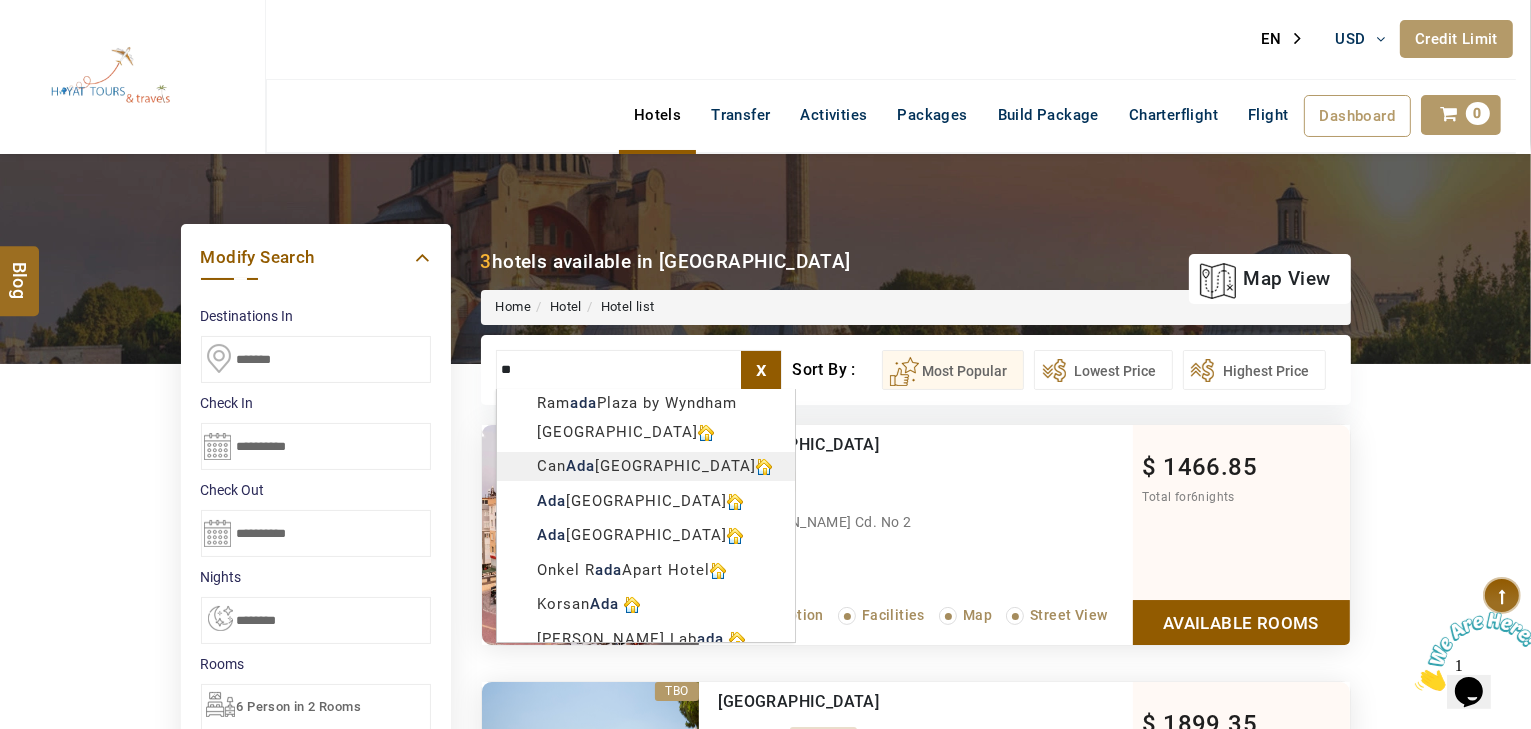 type on "*" 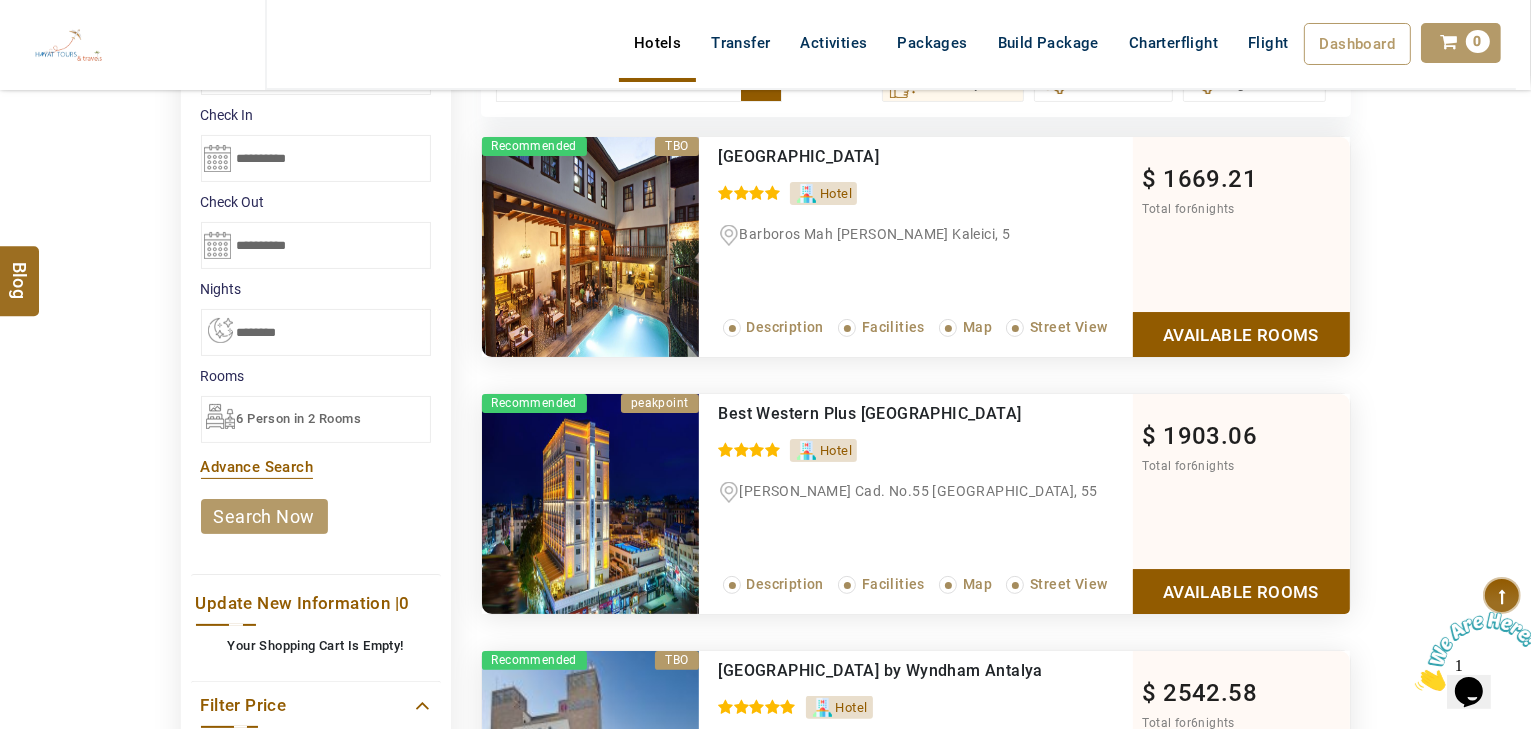scroll, scrollTop: 560, scrollLeft: 0, axis: vertical 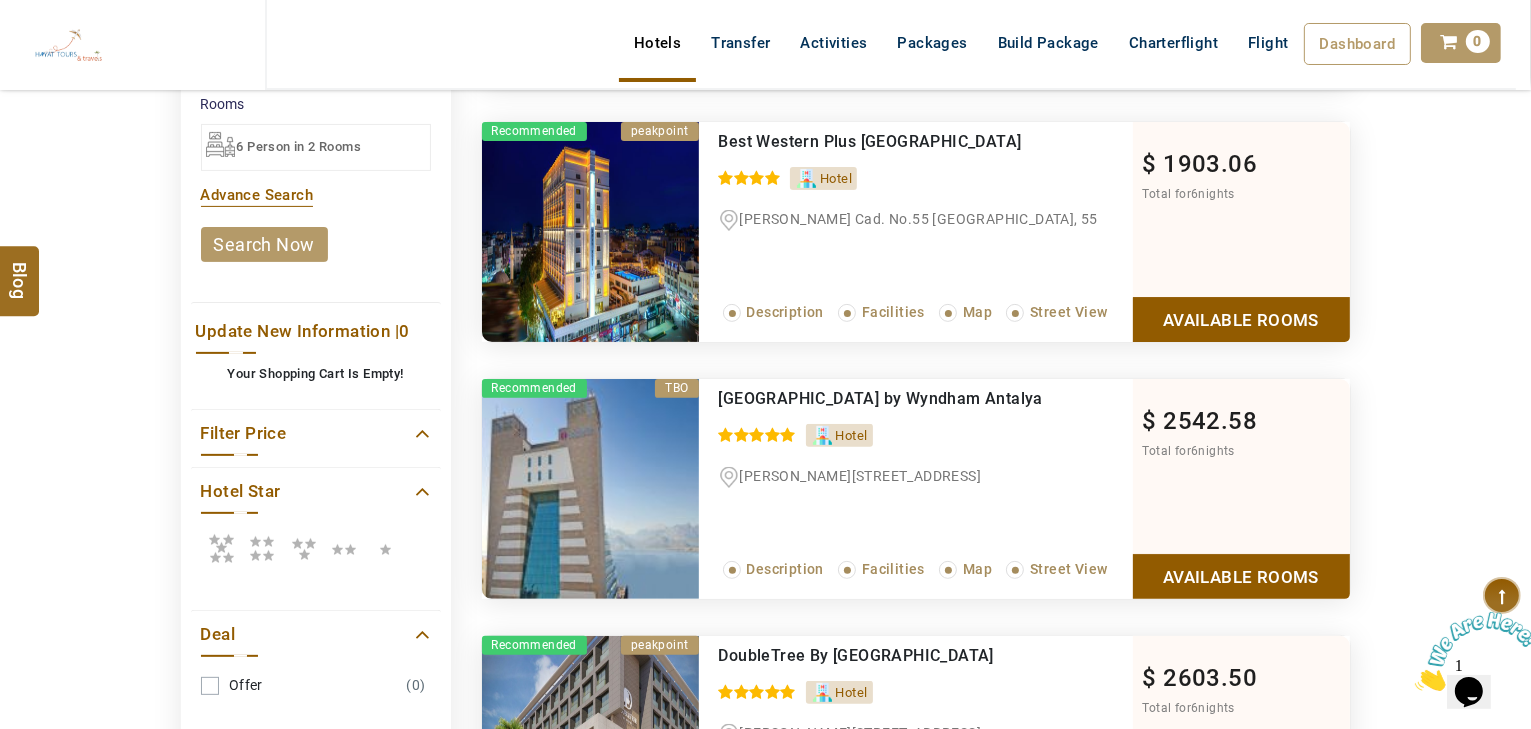 click at bounding box center (221, 548) 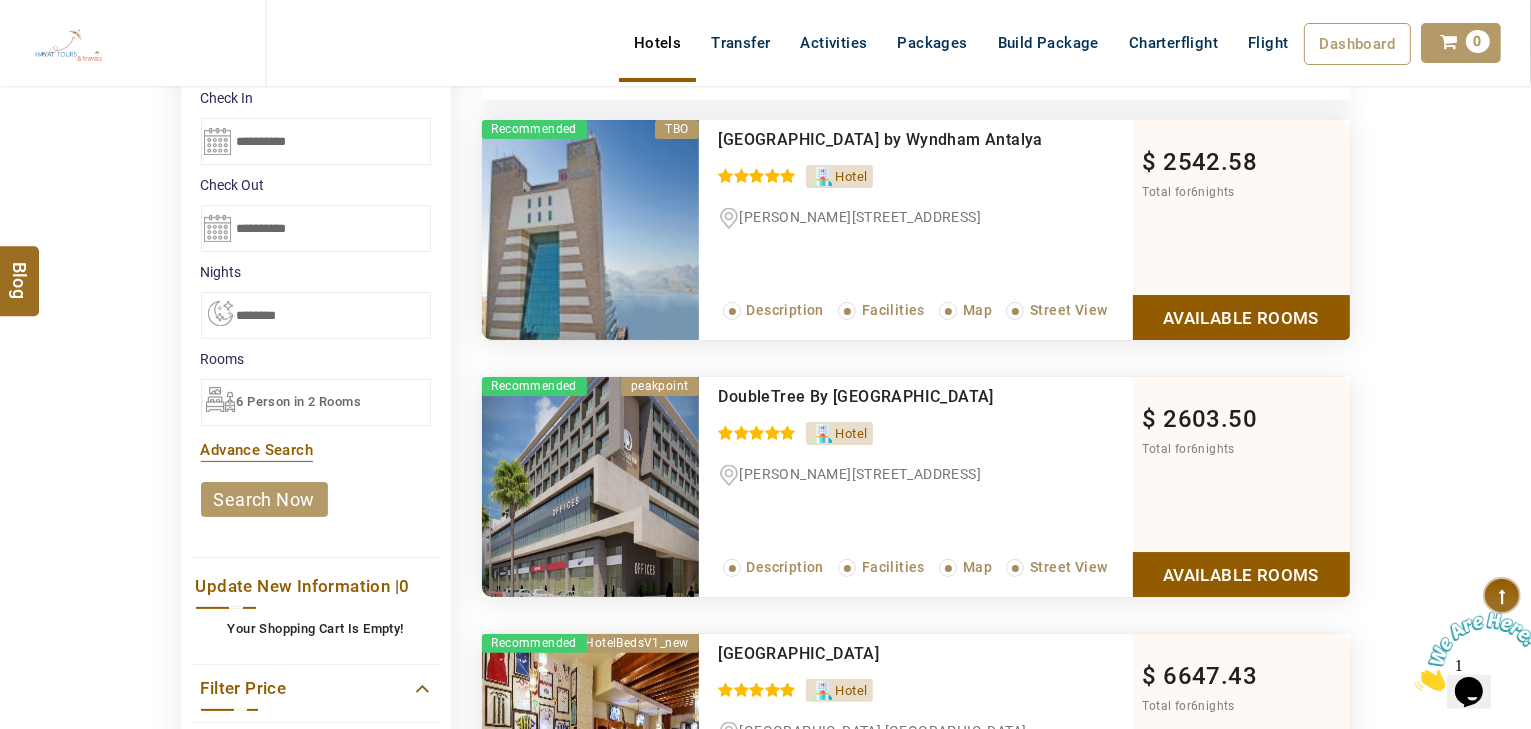 scroll, scrollTop: 0, scrollLeft: 0, axis: both 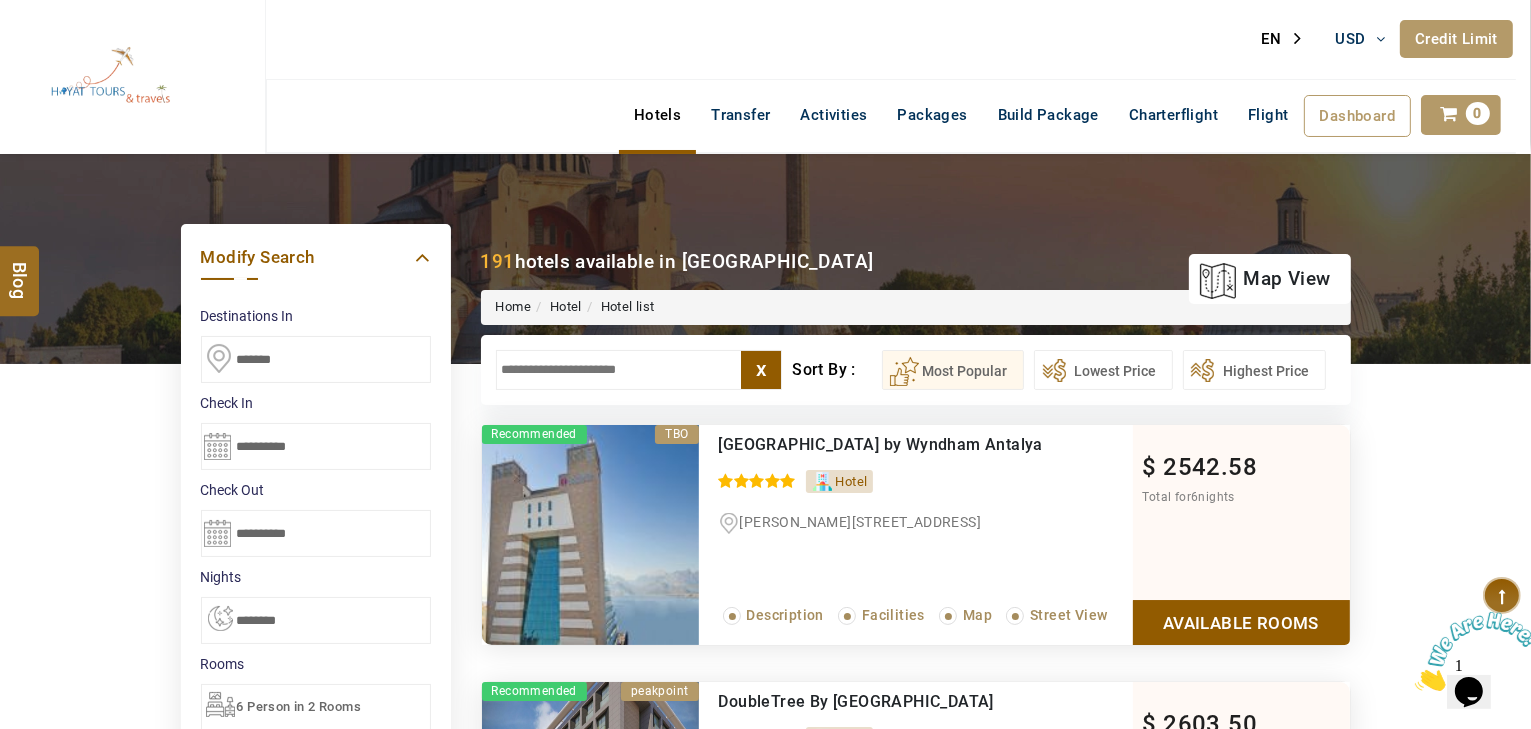 click at bounding box center [639, 370] 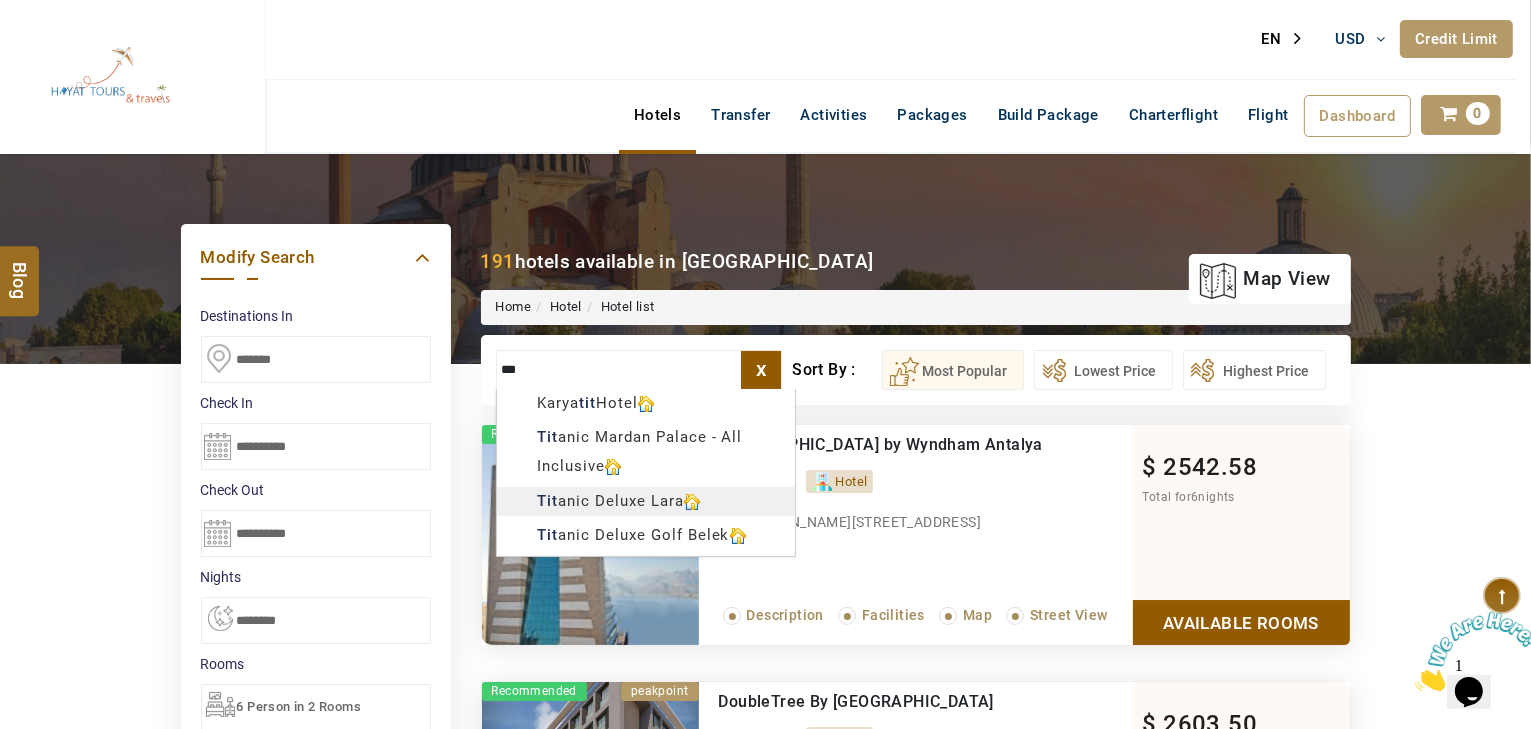 click on "HAYAYT TOURS USD AED  AED EUR  € USD  $ INR  ₹ THB  ฿ IDR  Rp BHD  BHD TRY  ₺ Credit Limit EN HE AR ES PT ZH Helpline
+971 55 344 0168 Register Now +971 55 344 0168 info@royallineholidays.com About Us What we Offer Blog Why Us Contact Hotels  Transfer Activities Packages Build Package Charterflight Flight Dashboard My Profile My Booking My Reports My Quotation Sign Out 0 Points Redeem Now To Redeem 58318  Points Future Points  1074   Points Credit Limit Credit Limit USD 30000.00 70% Complete Used USD 10128.84 Available USD 19871.16 Setting  Looks like you haven't added anything to your cart yet Countinue Shopping ***** ****** Please Wait.. Blog demo
Remember me Forgot
password? LOG IN Don't have an account?   Register Now My Booking View/ Print/Cancel Your Booking without Signing in Submit Applying Filters...... Hotels For You Will Be Loading Soon demo
In A Few Moment, You Will Be Celebrating Best Hotel options galore ! Check In   CheckOut Rooms Rooms X Map Wifi" at bounding box center [765, 2419] 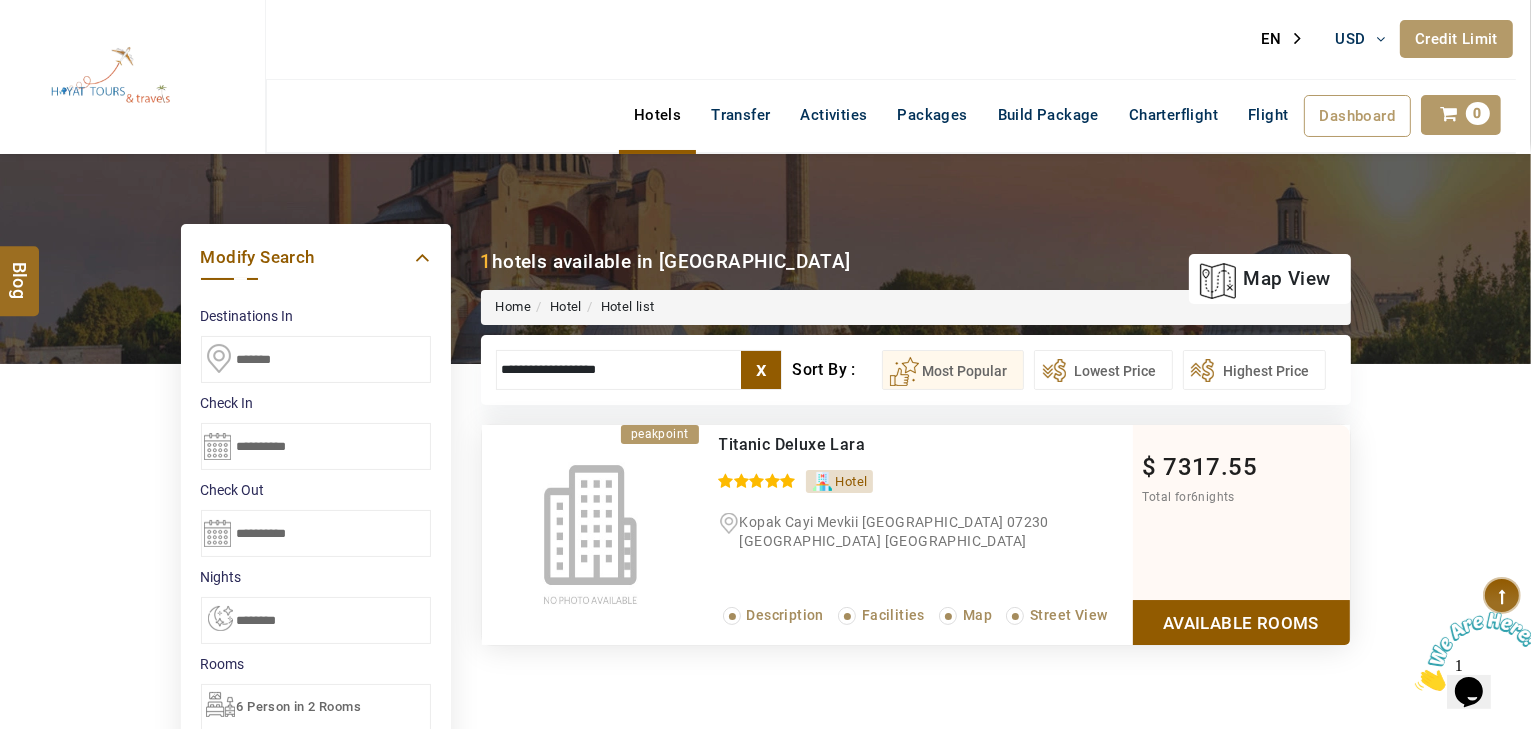 type on "**********" 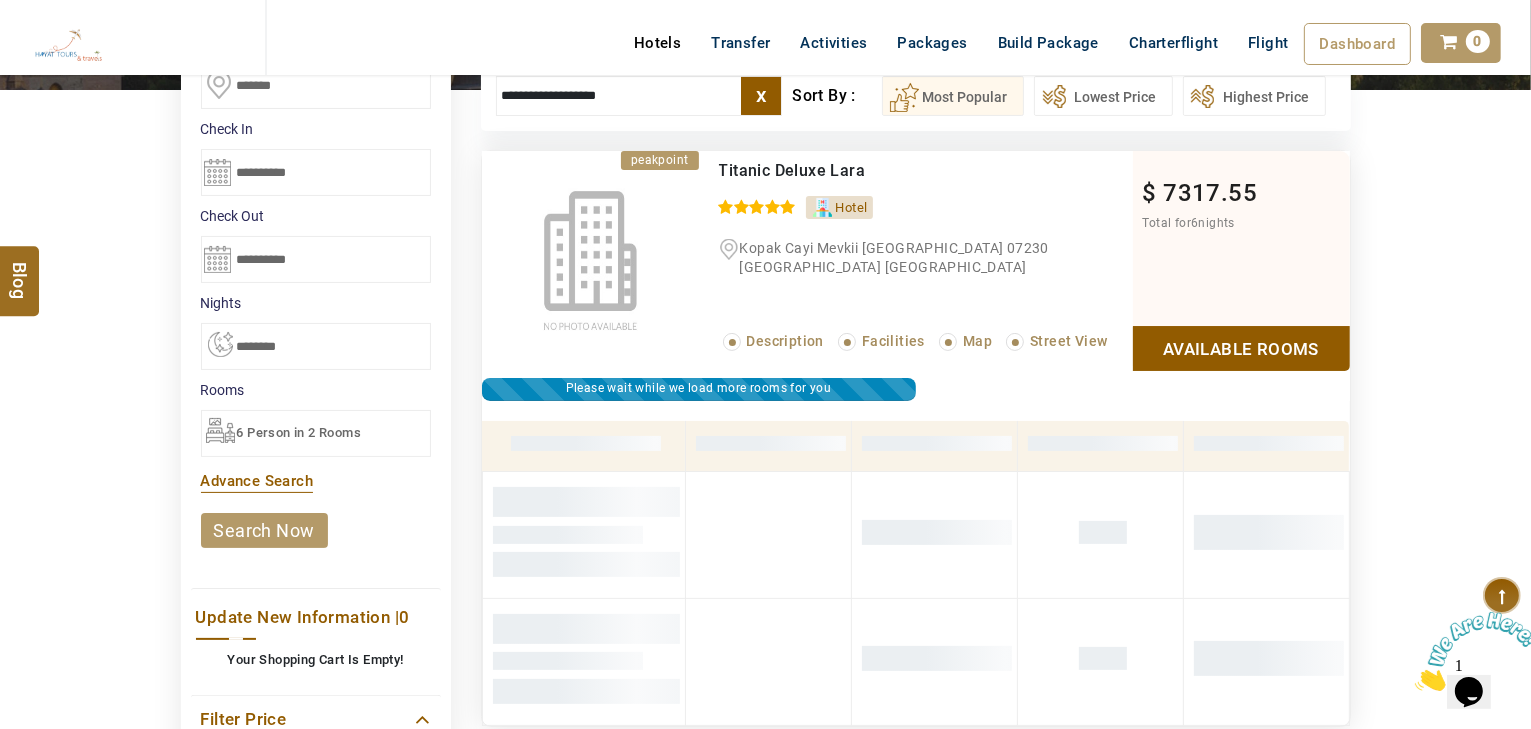 scroll, scrollTop: 0, scrollLeft: 0, axis: both 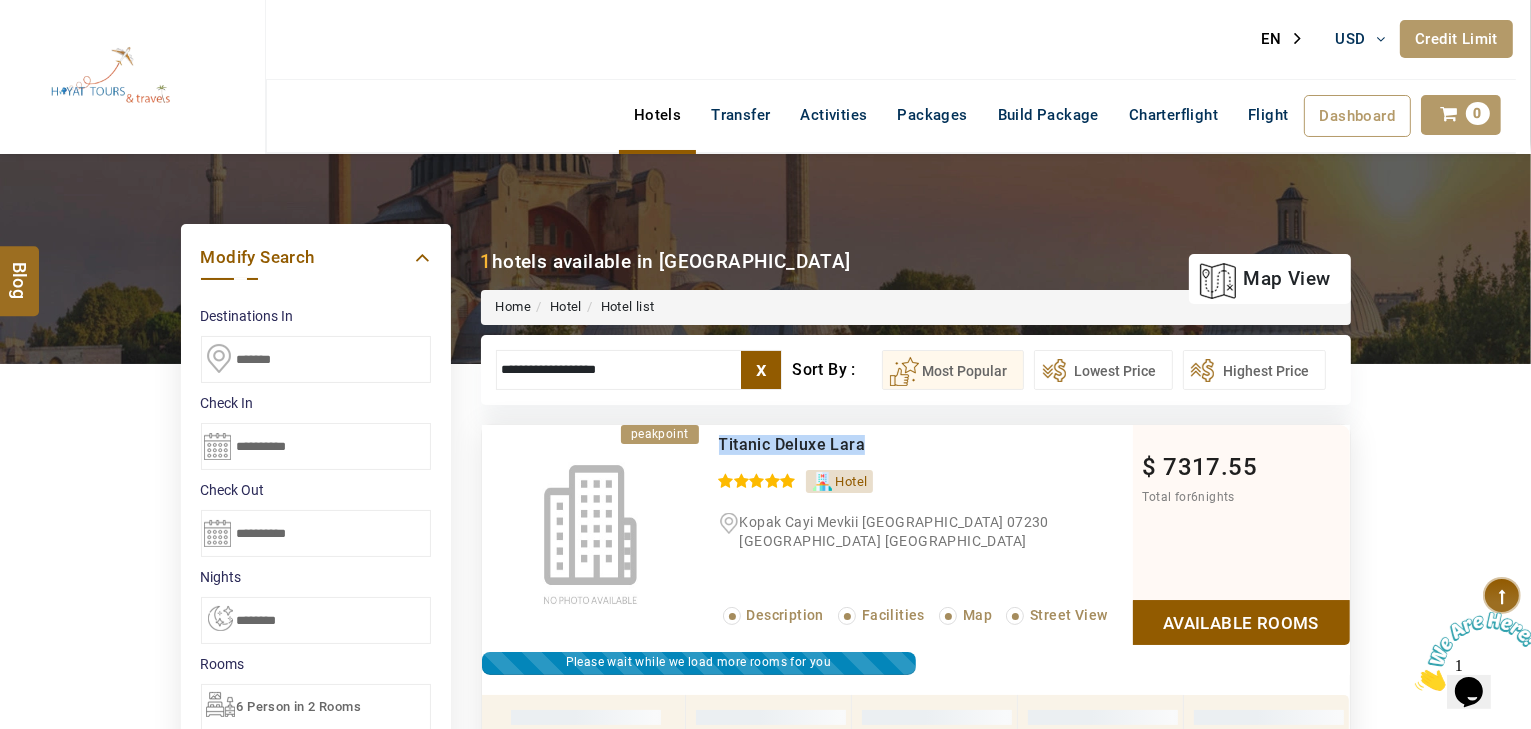 drag, startPoint x: 910, startPoint y: 436, endPoint x: 720, endPoint y: 431, distance: 190.06578 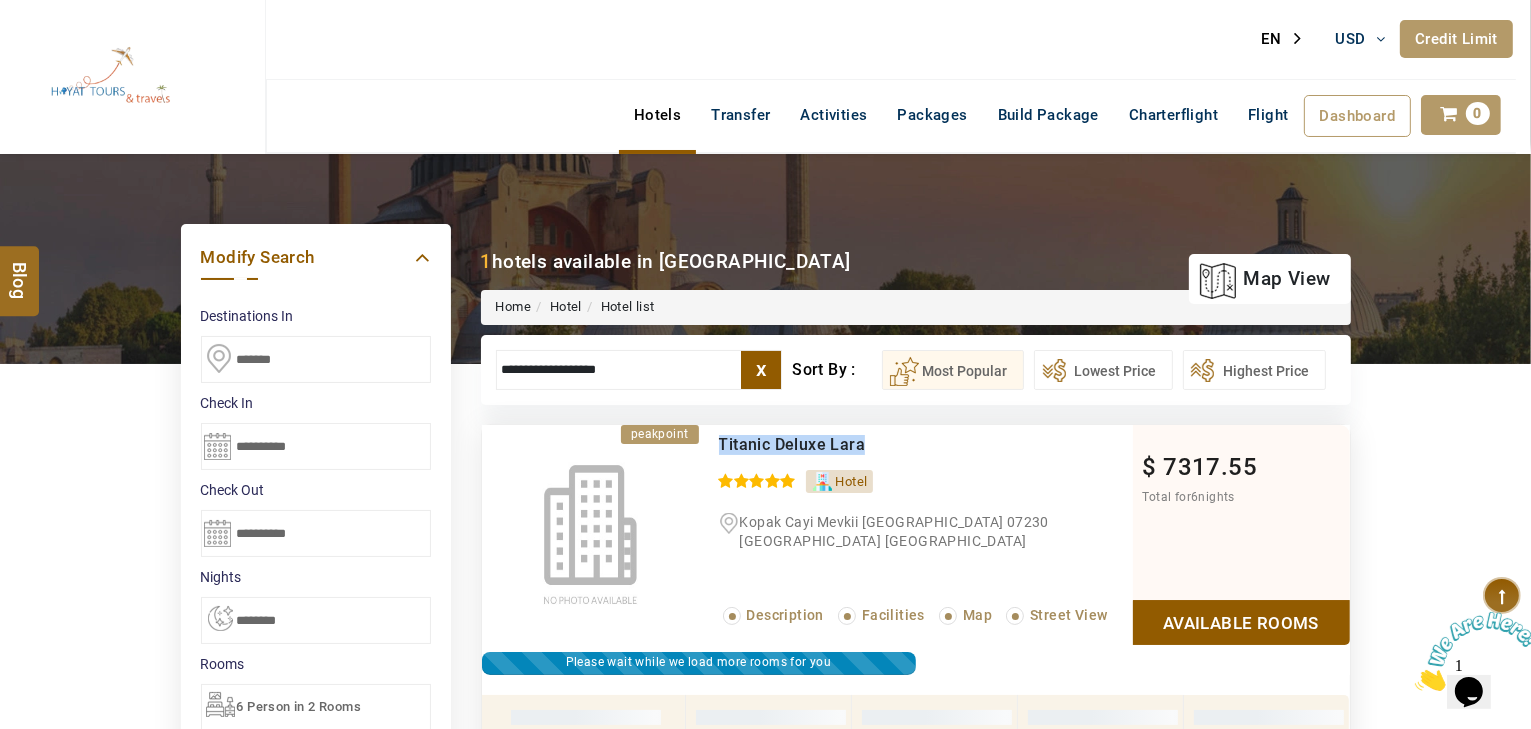 click on "Titanic Deluxe Lara 0 / 5" at bounding box center [926, 440] 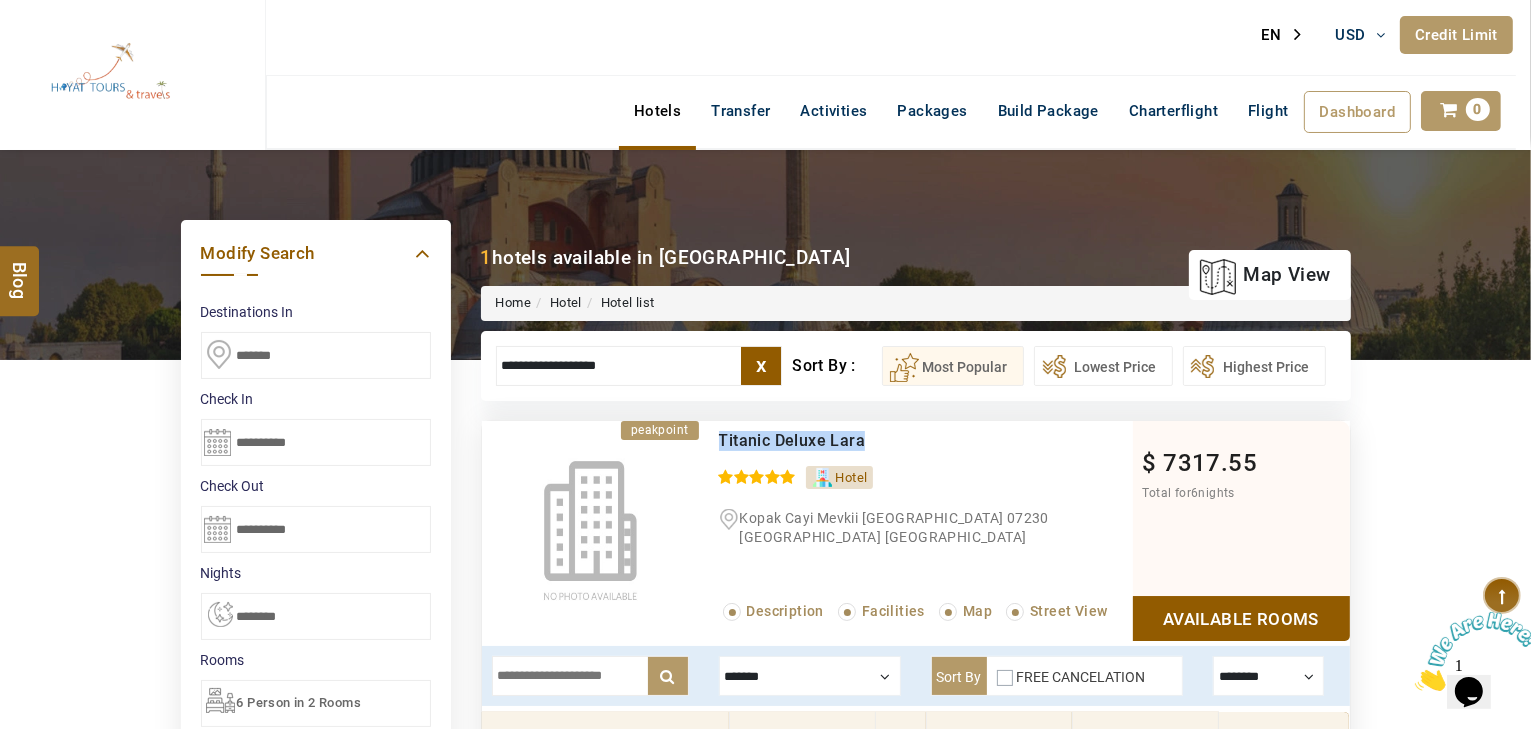 scroll, scrollTop: 80, scrollLeft: 0, axis: vertical 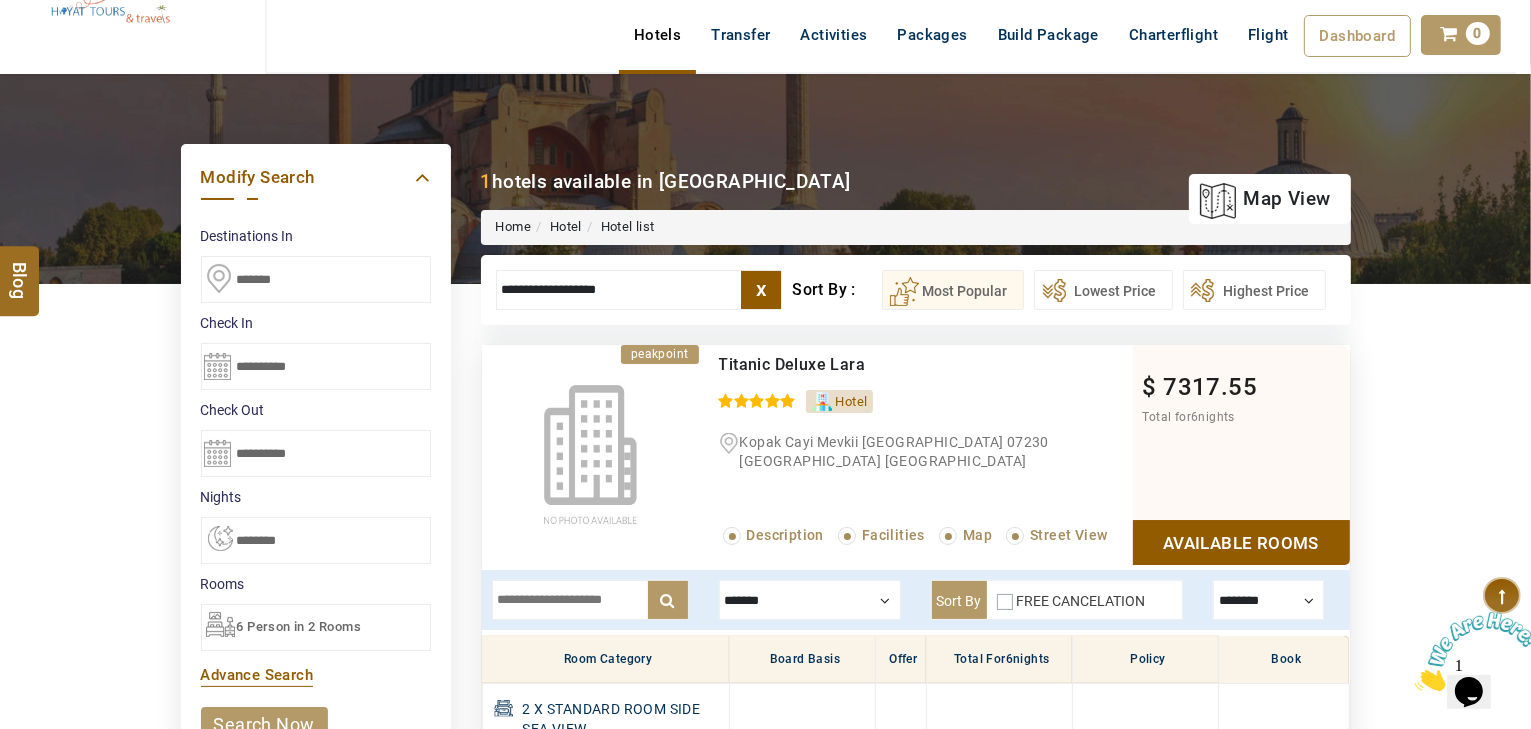 click on "6 Person in    2 Rooms" at bounding box center (299, 626) 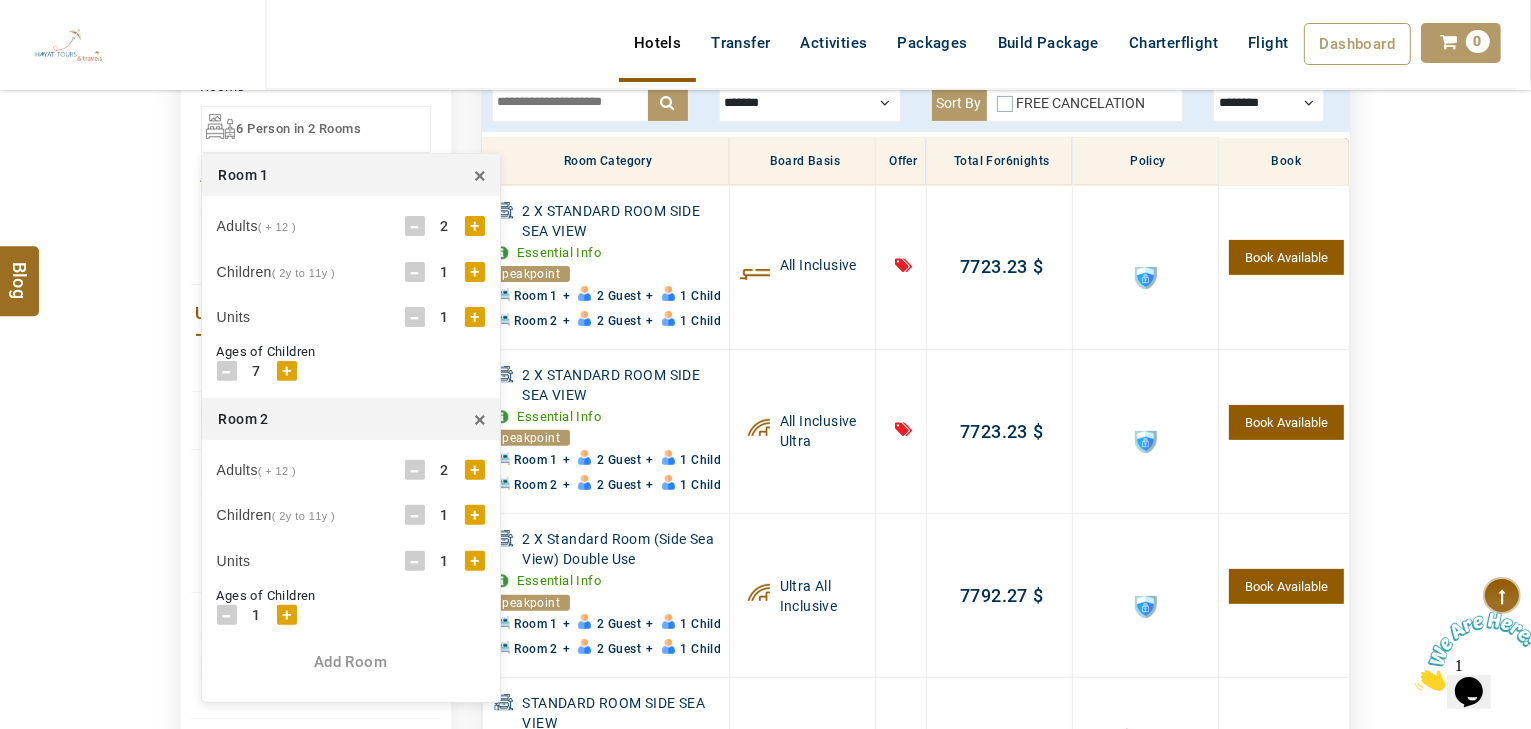 scroll, scrollTop: 560, scrollLeft: 0, axis: vertical 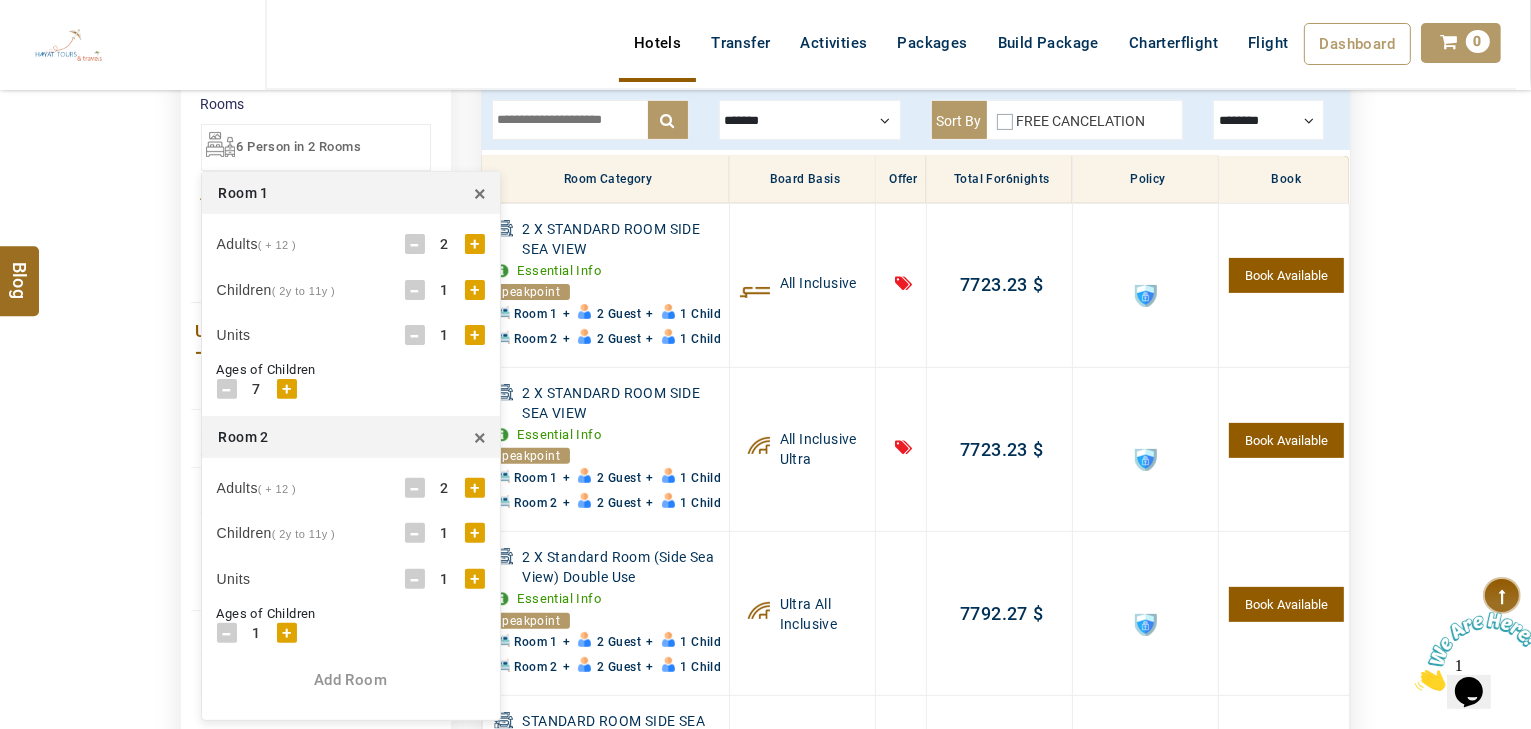 click on "×" at bounding box center (480, 437) 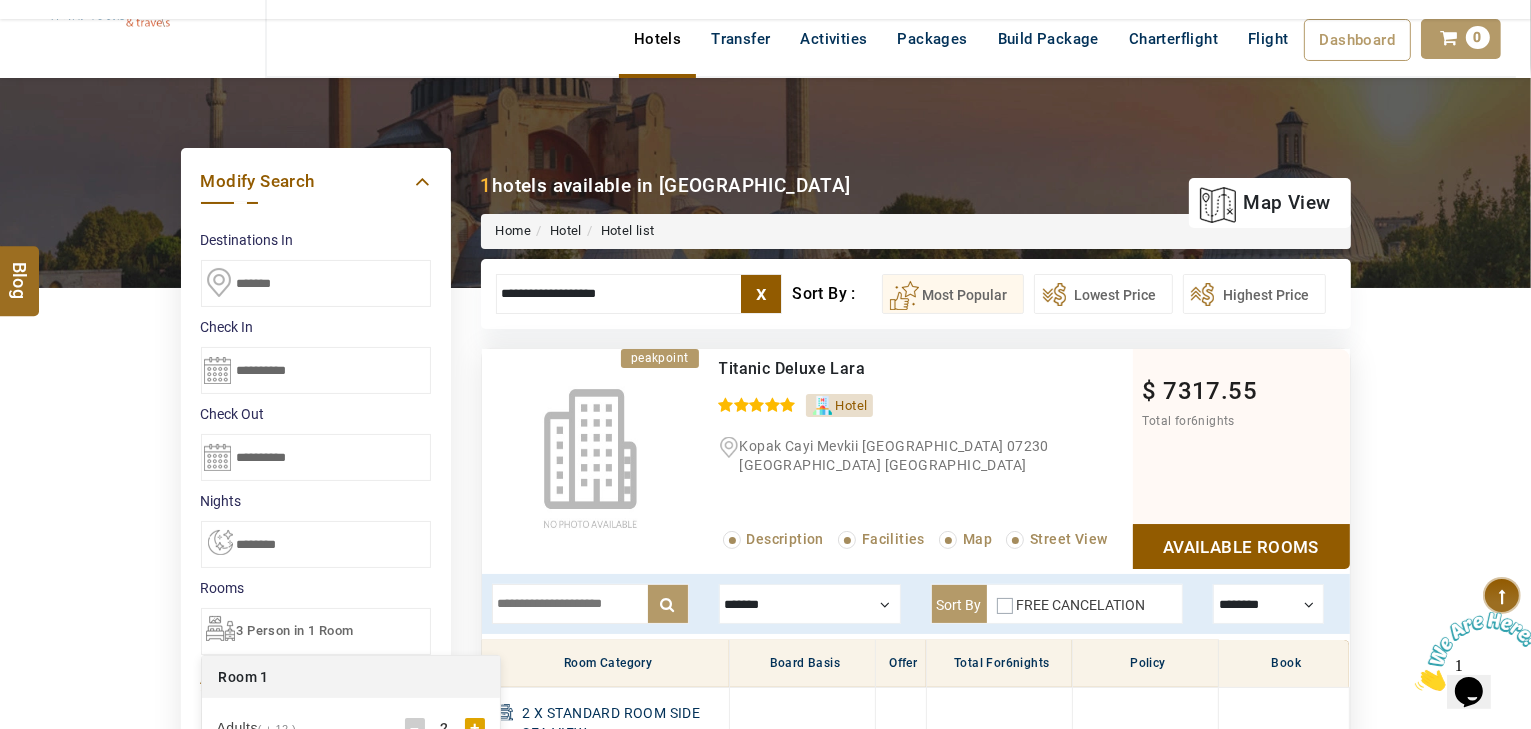 scroll, scrollTop: 0, scrollLeft: 0, axis: both 